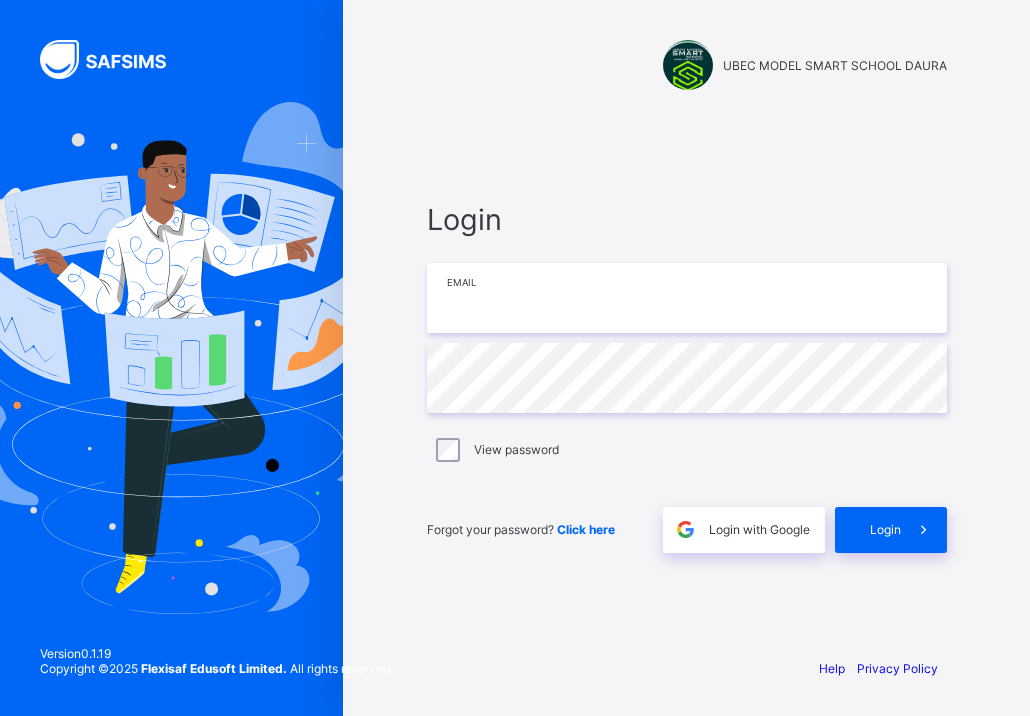 scroll, scrollTop: 0, scrollLeft: 0, axis: both 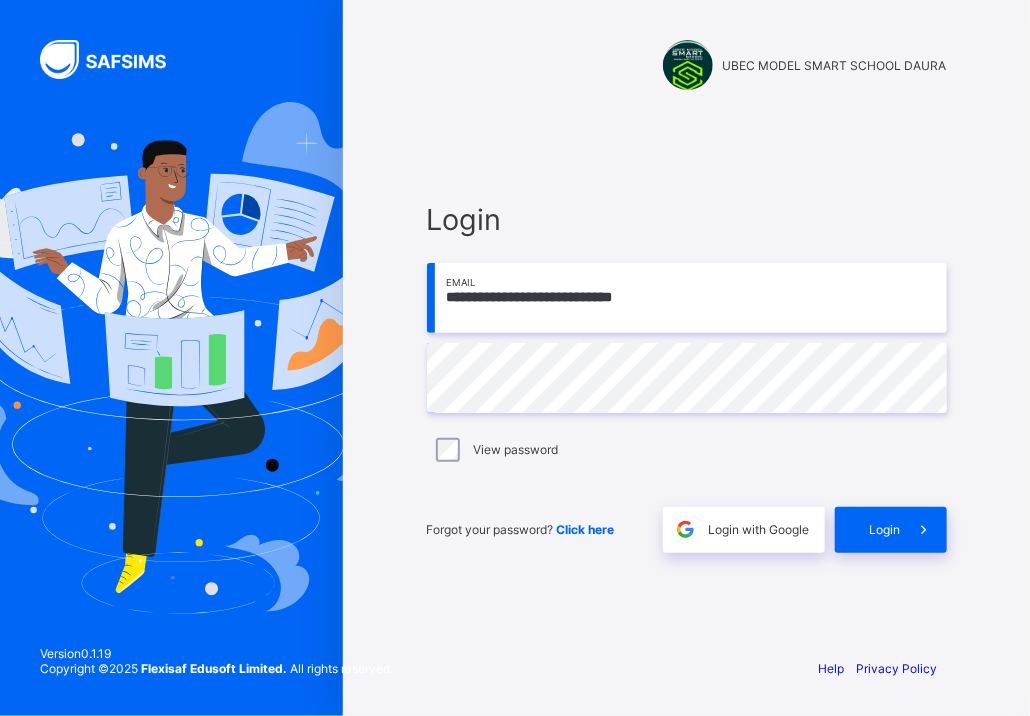 click on "**********" at bounding box center (687, 298) 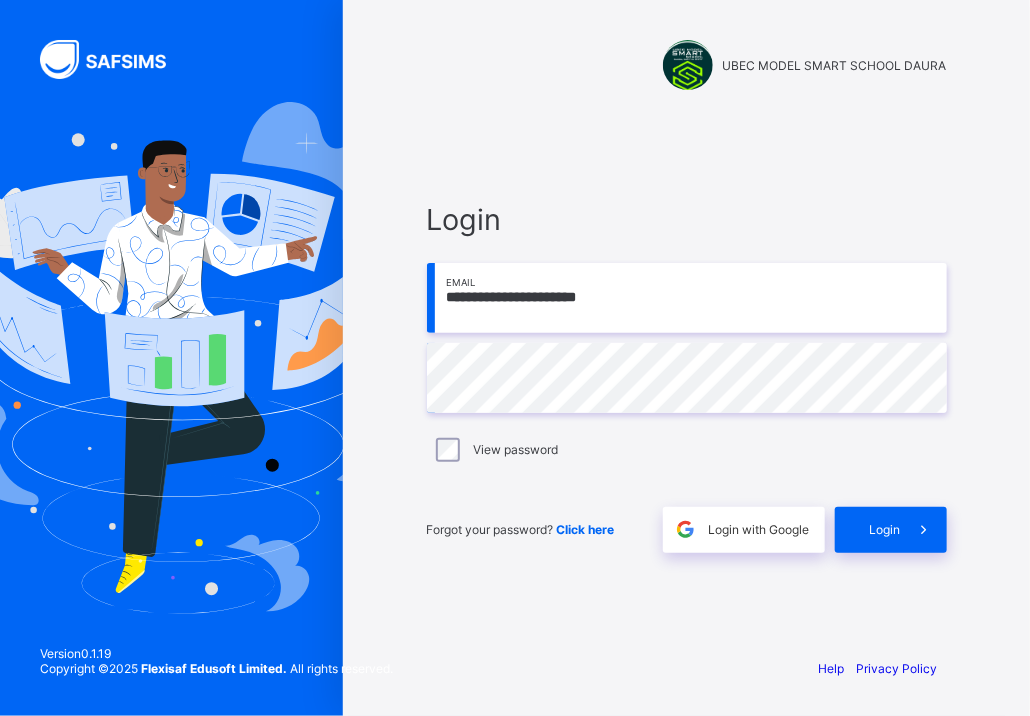 type on "**********" 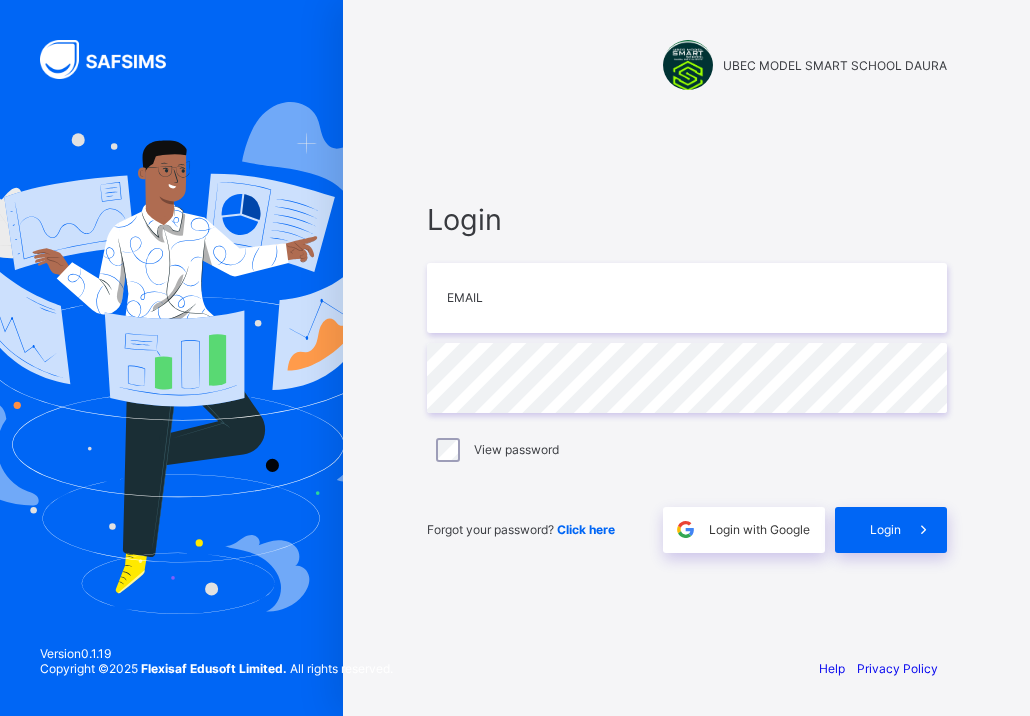 scroll, scrollTop: 0, scrollLeft: 0, axis: both 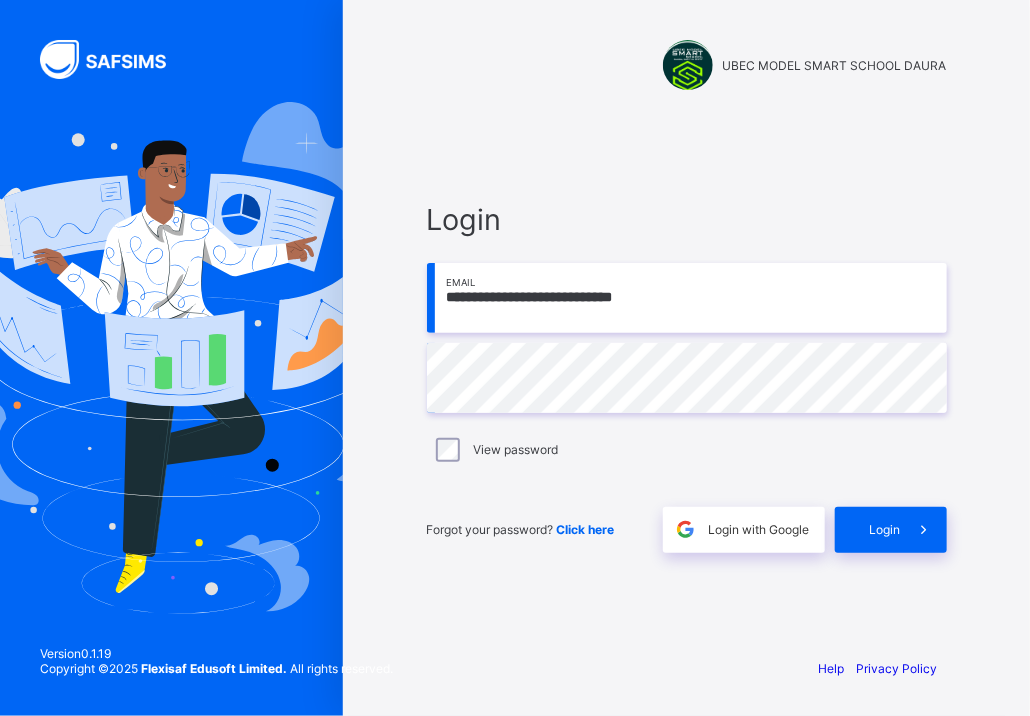 click on "**********" at bounding box center [687, 298] 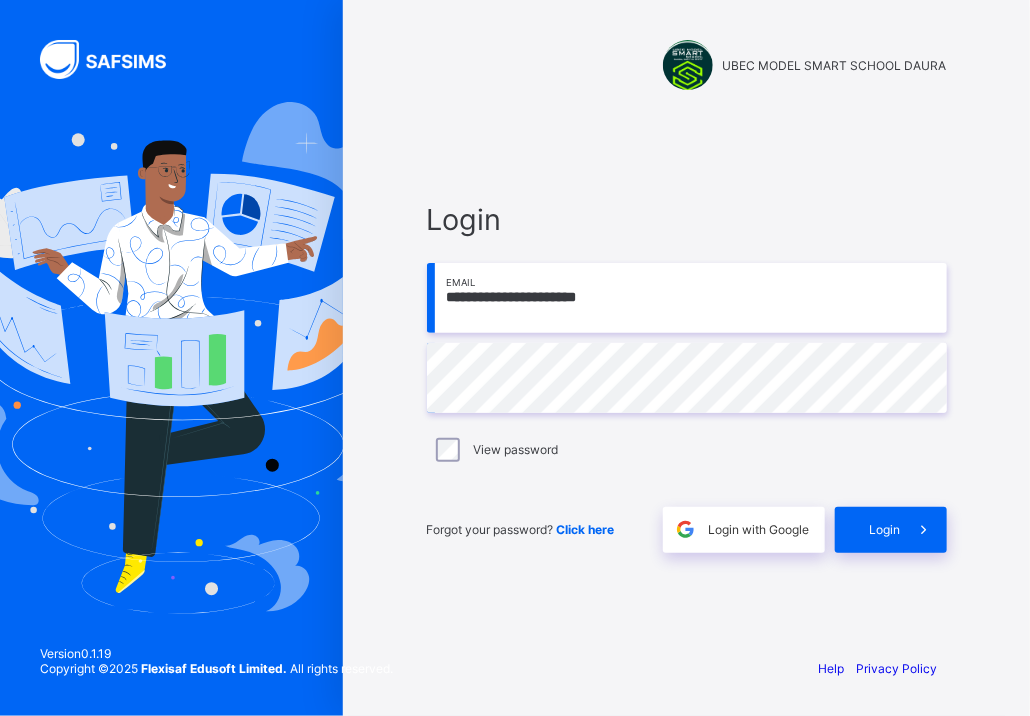 type on "**********" 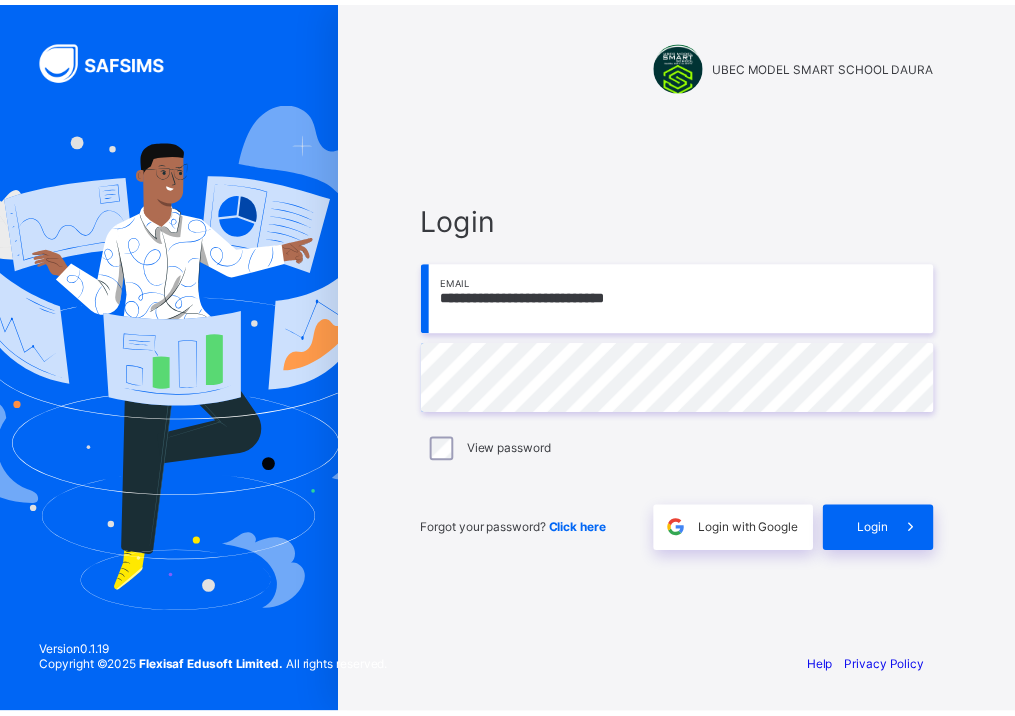 scroll, scrollTop: 0, scrollLeft: 0, axis: both 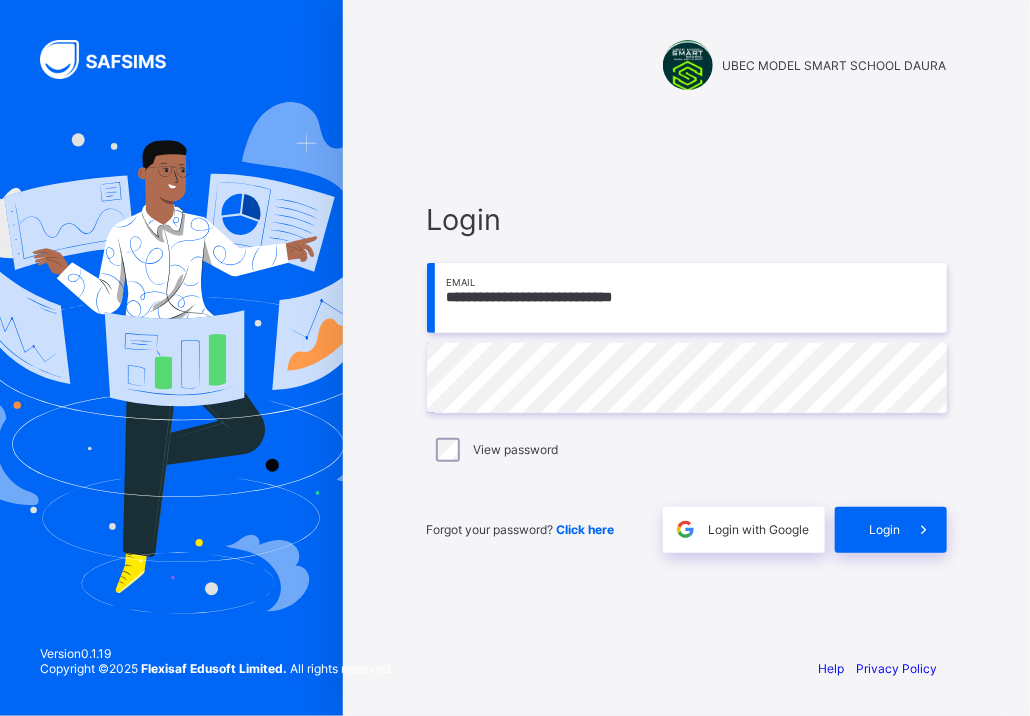click on "**********" at bounding box center (687, 298) 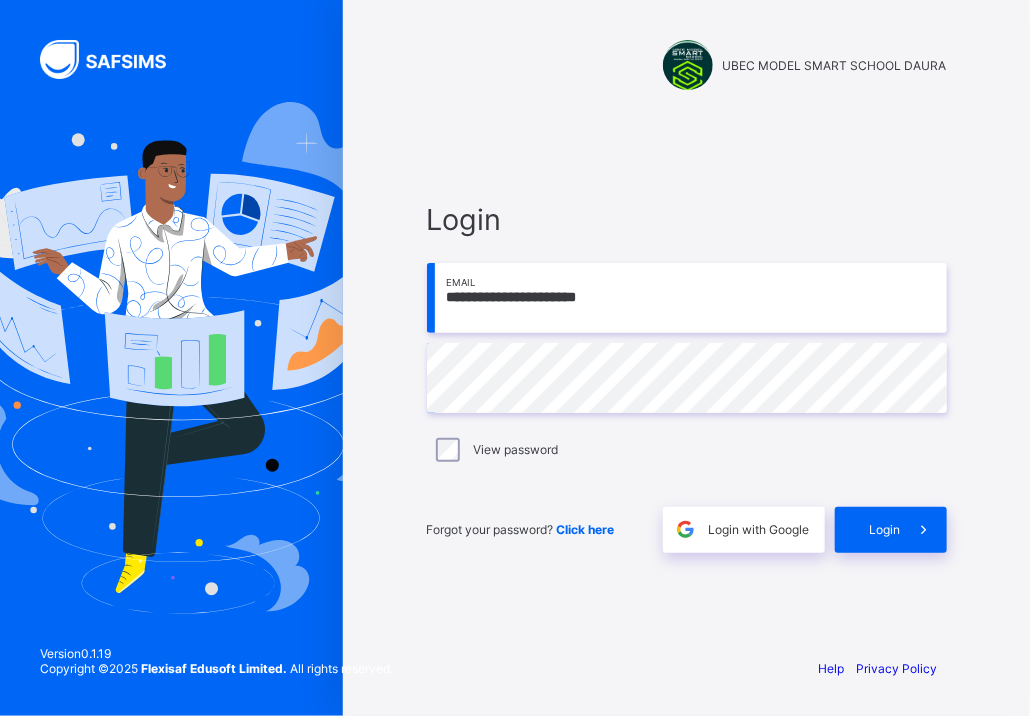 type on "**********" 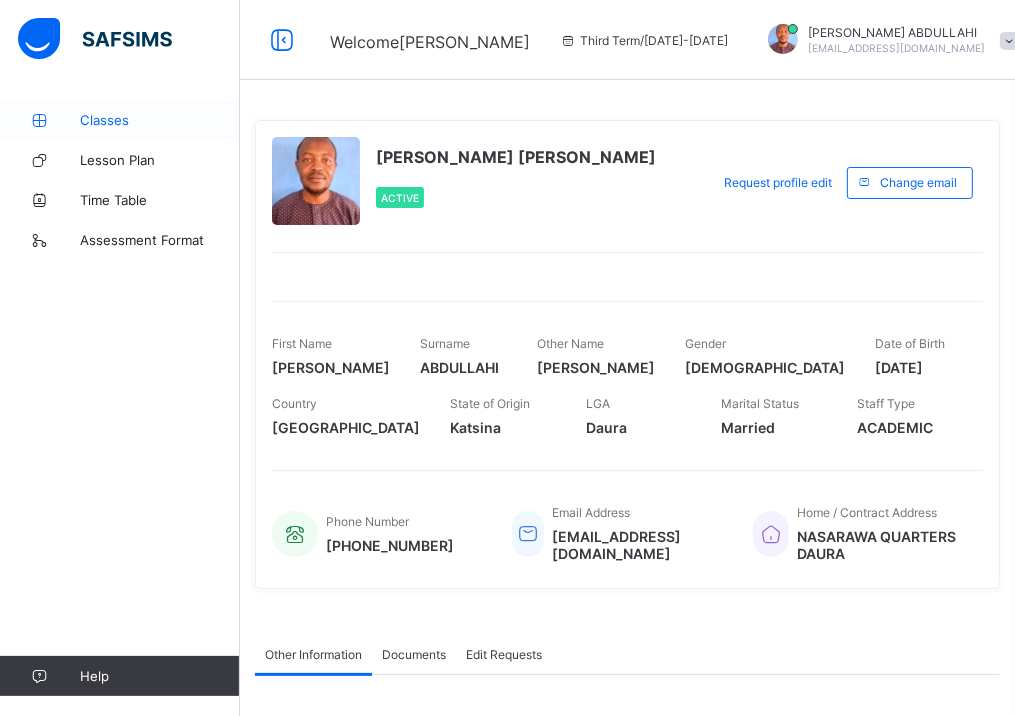 click on "Classes" at bounding box center (160, 120) 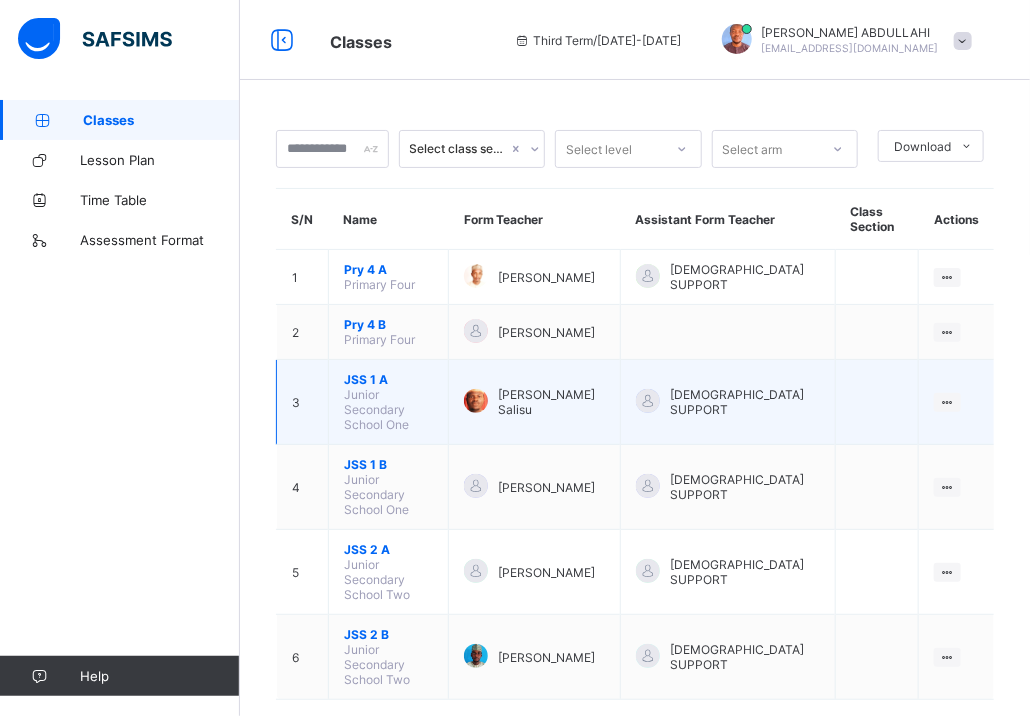 click on "JSS 1   A" at bounding box center (388, 379) 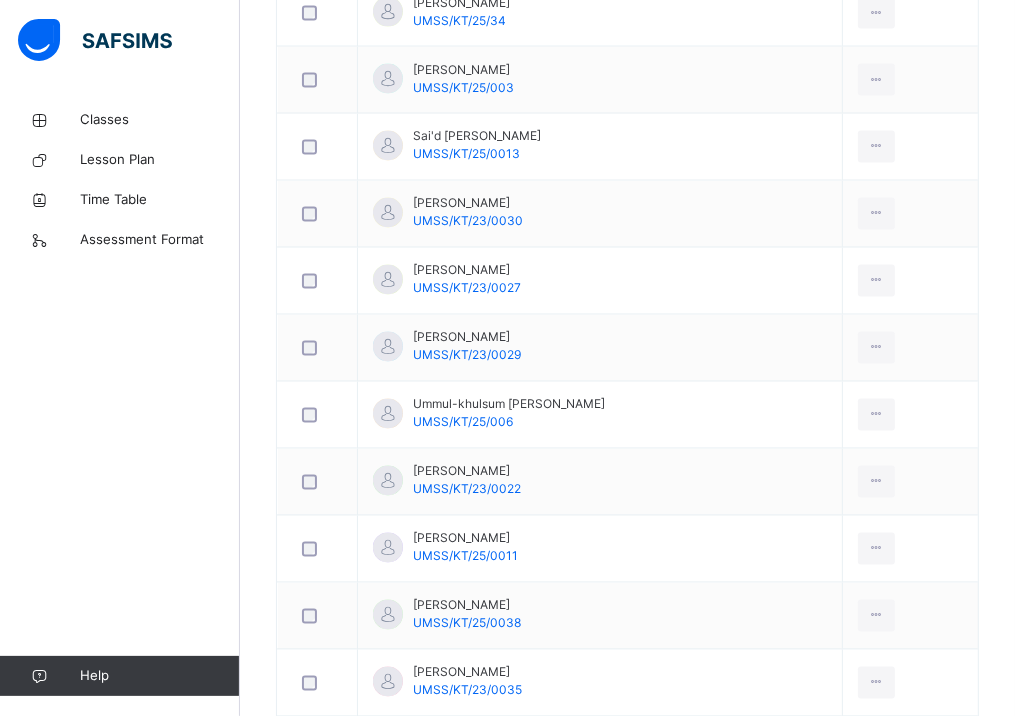 scroll, scrollTop: 2398, scrollLeft: 0, axis: vertical 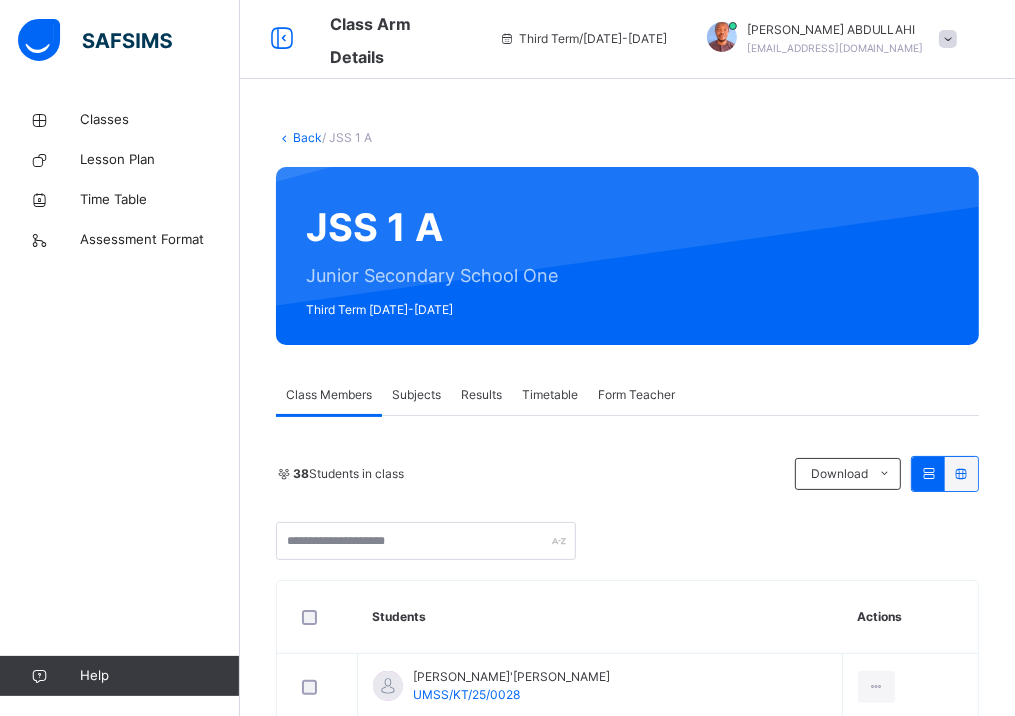 click on "Subjects" at bounding box center (416, 395) 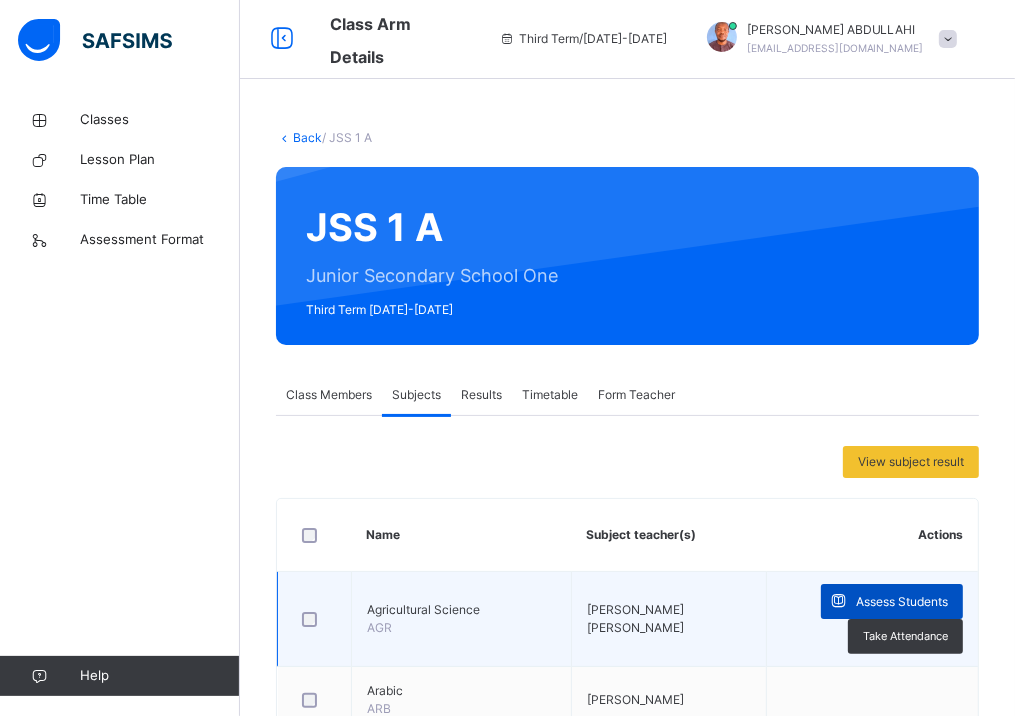 click on "Assess Students" at bounding box center [902, 602] 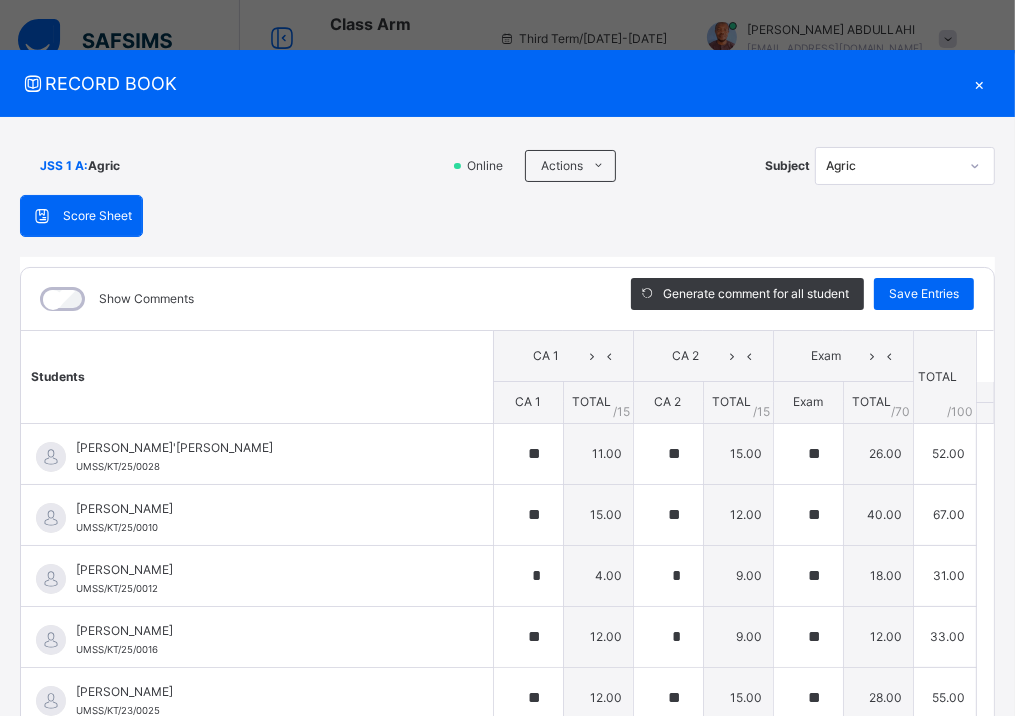 type on "**" 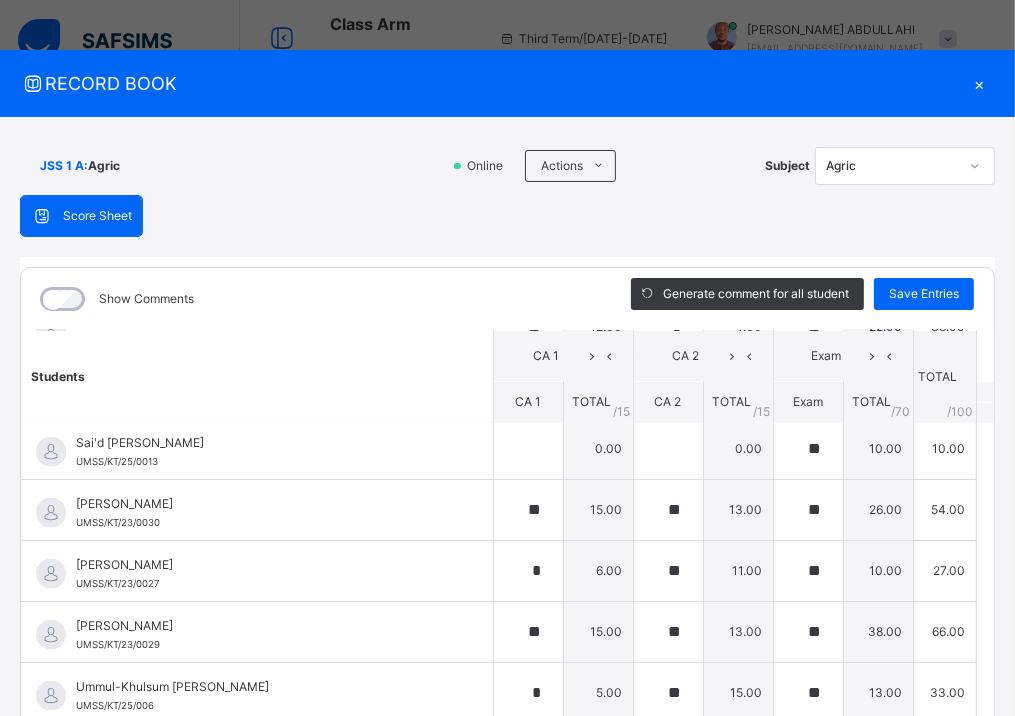 scroll, scrollTop: 1730, scrollLeft: 0, axis: vertical 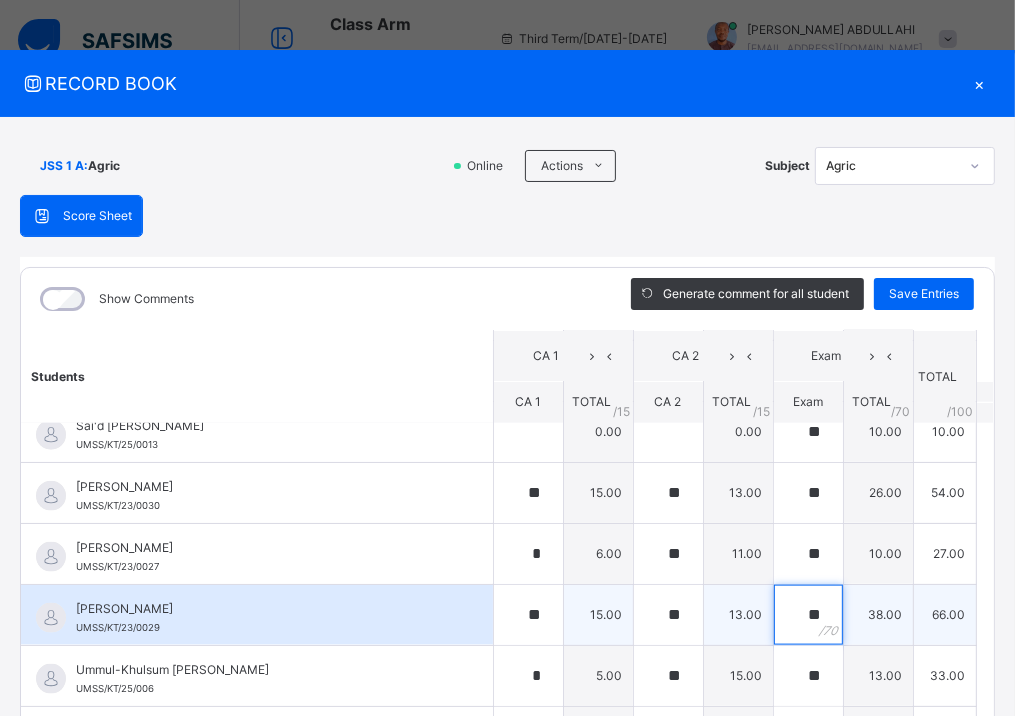 click on "**" at bounding box center (808, 615) 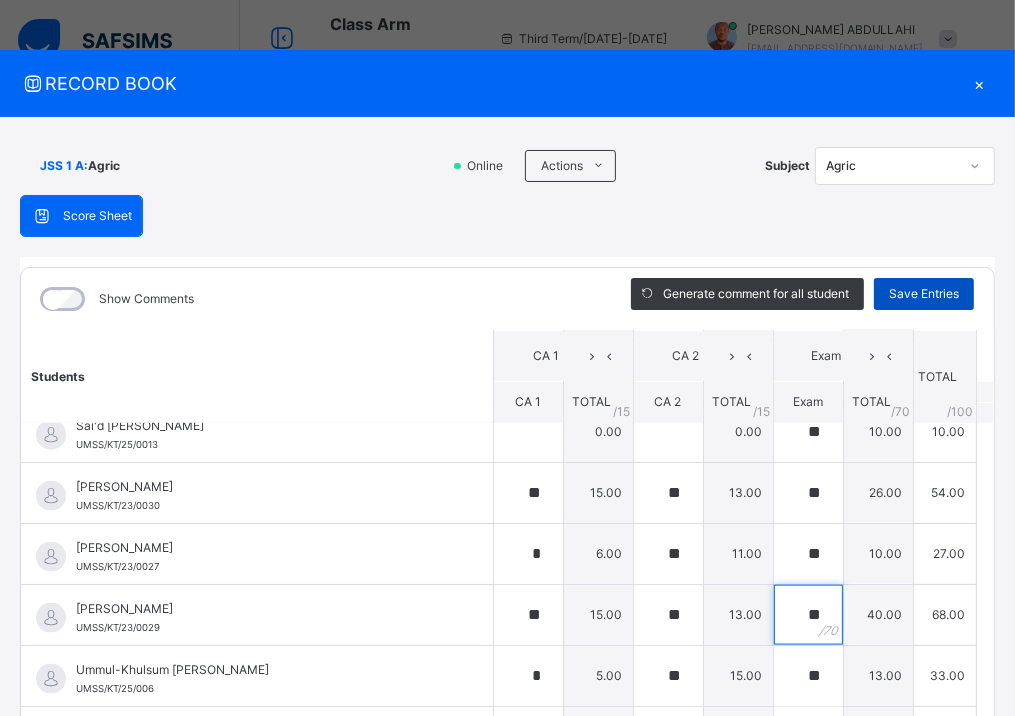 type on "**" 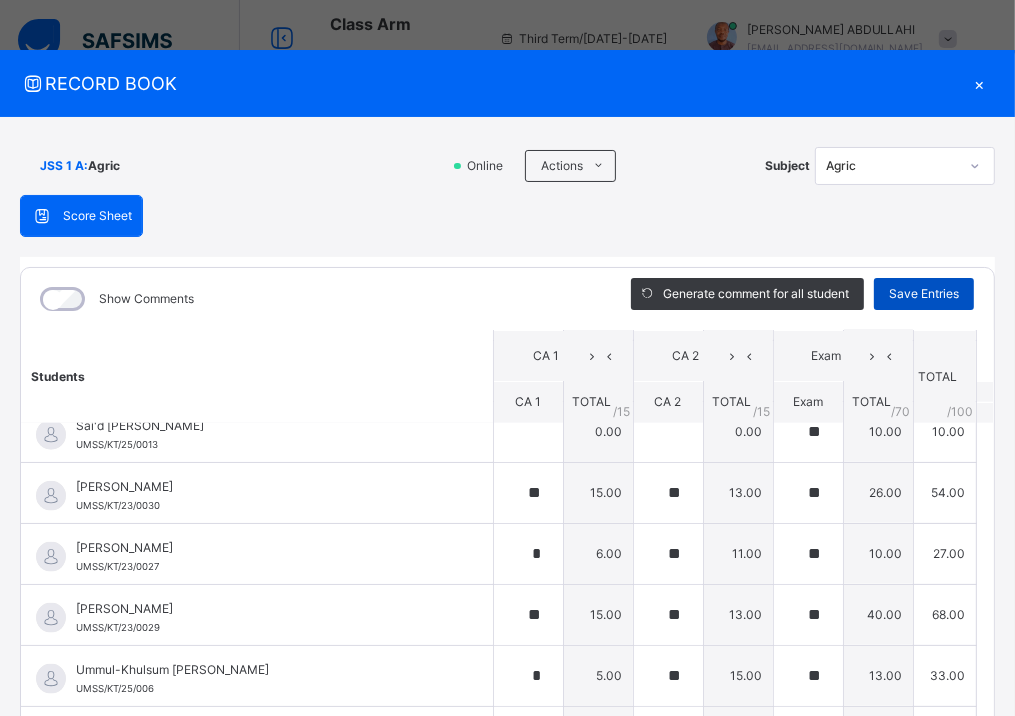 click on "Save Entries" at bounding box center [924, 294] 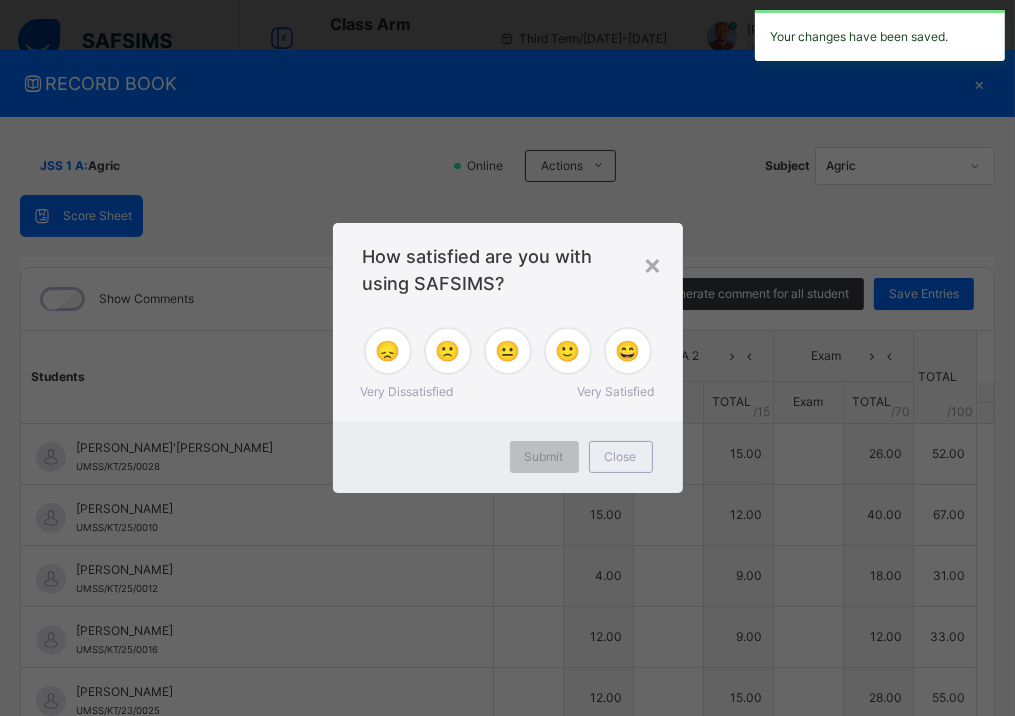 type on "**" 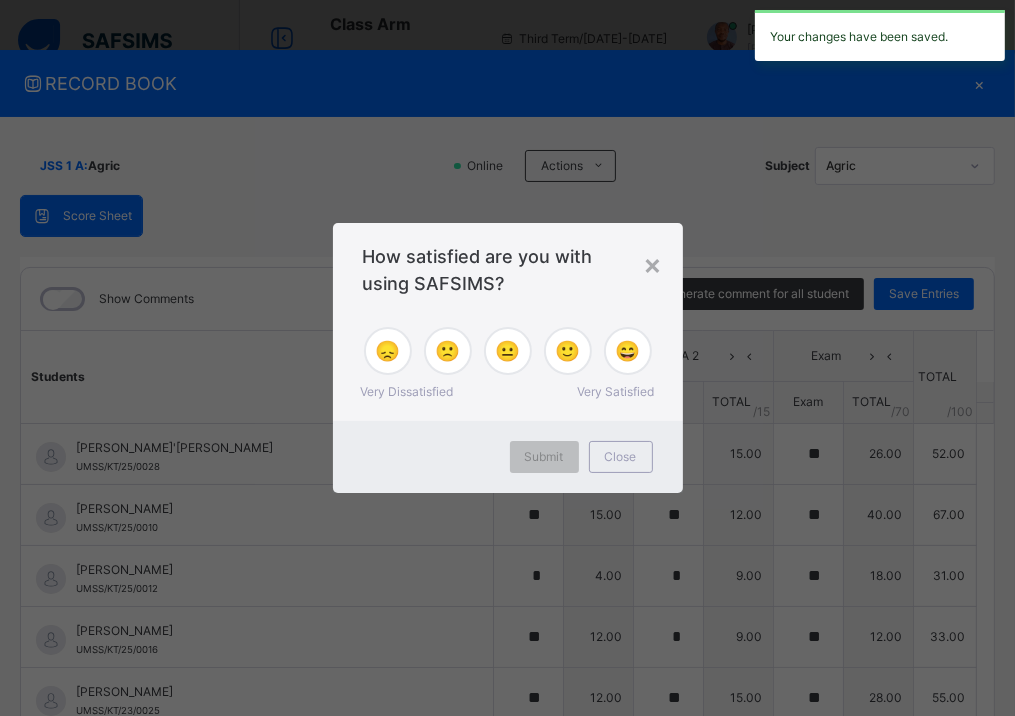 type on "*" 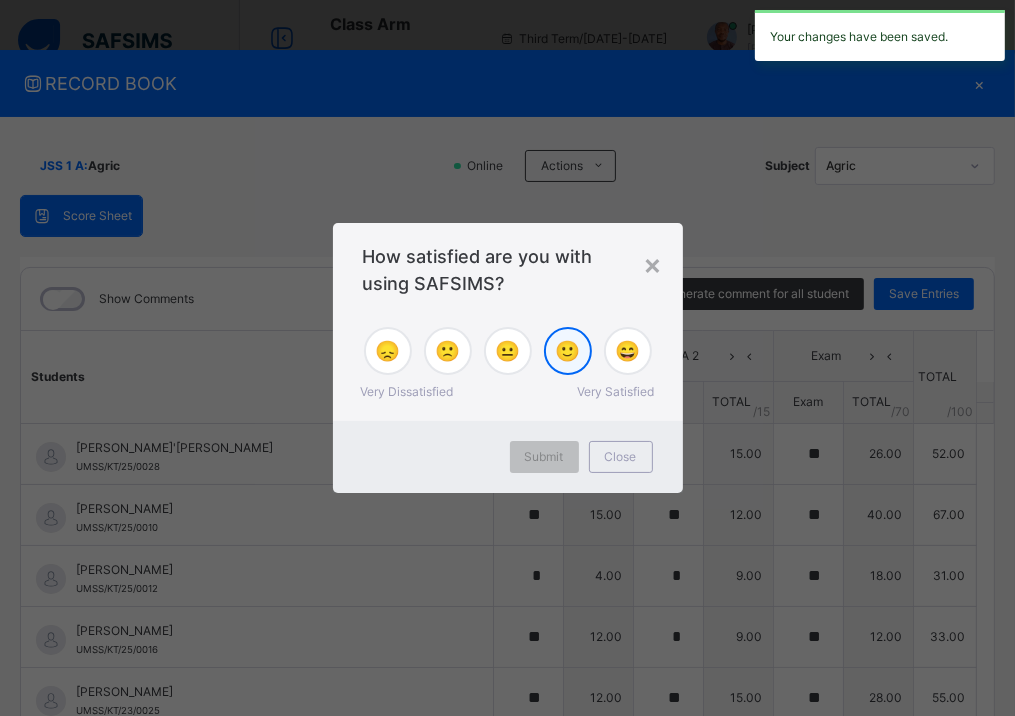 click on "🙂" at bounding box center [567, 351] 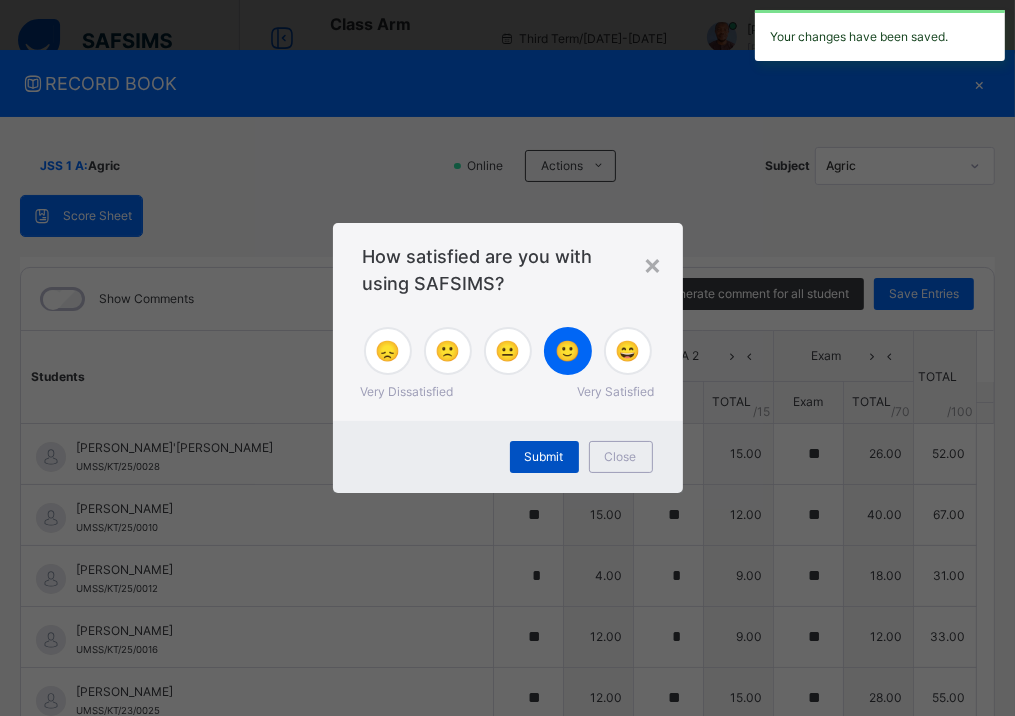 click on "Submit" at bounding box center [544, 457] 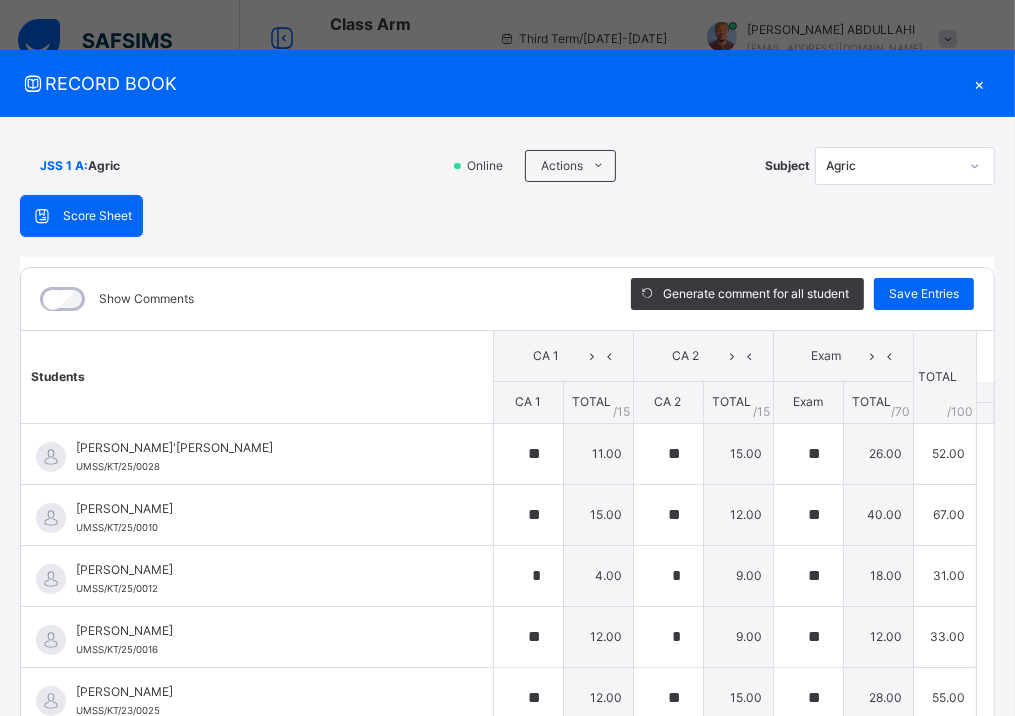 click on "×" at bounding box center [980, 83] 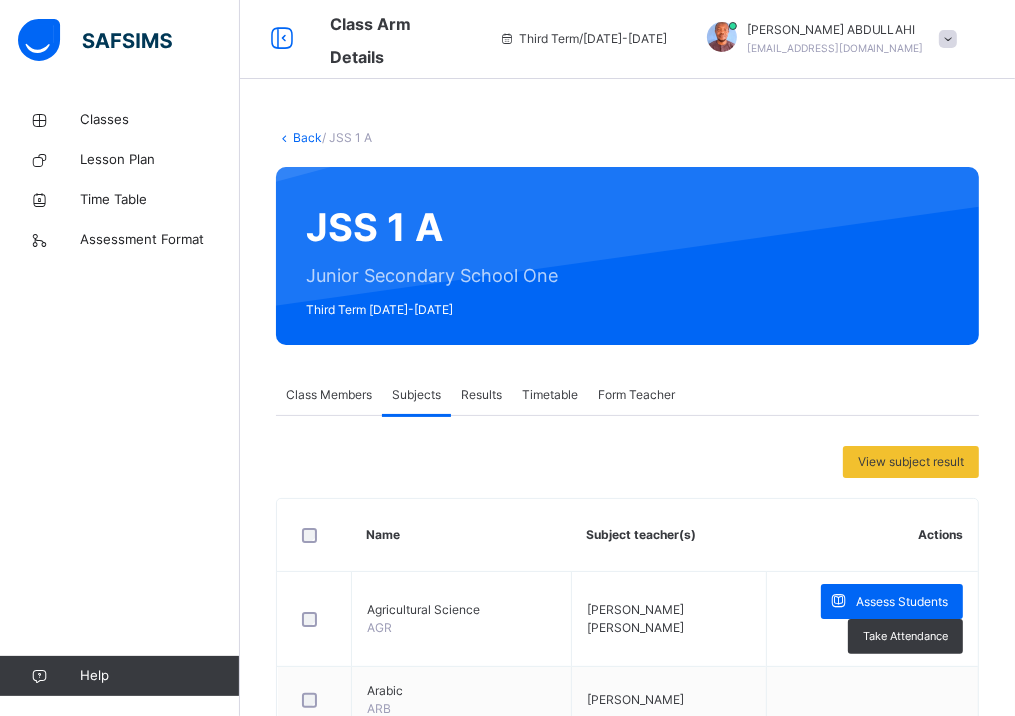 click on "Back" at bounding box center [307, 137] 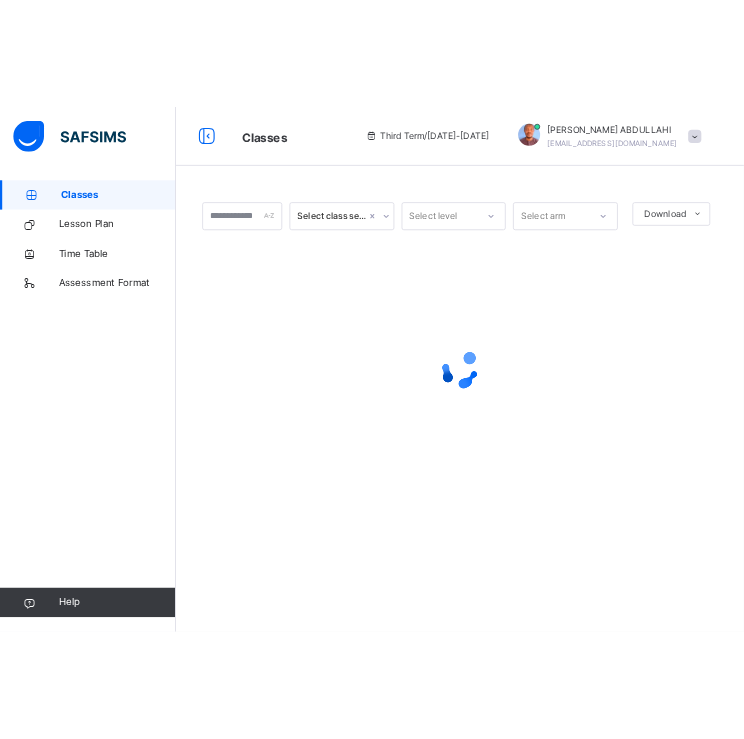 scroll, scrollTop: 0, scrollLeft: 0, axis: both 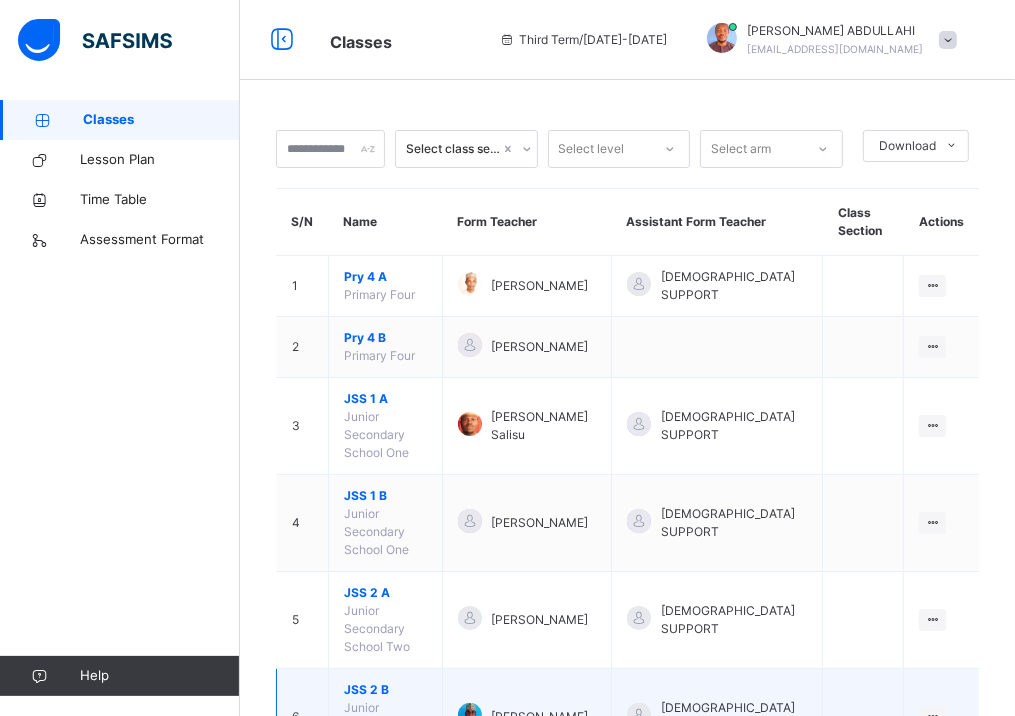 click on "JSS 2   B" at bounding box center [385, 690] 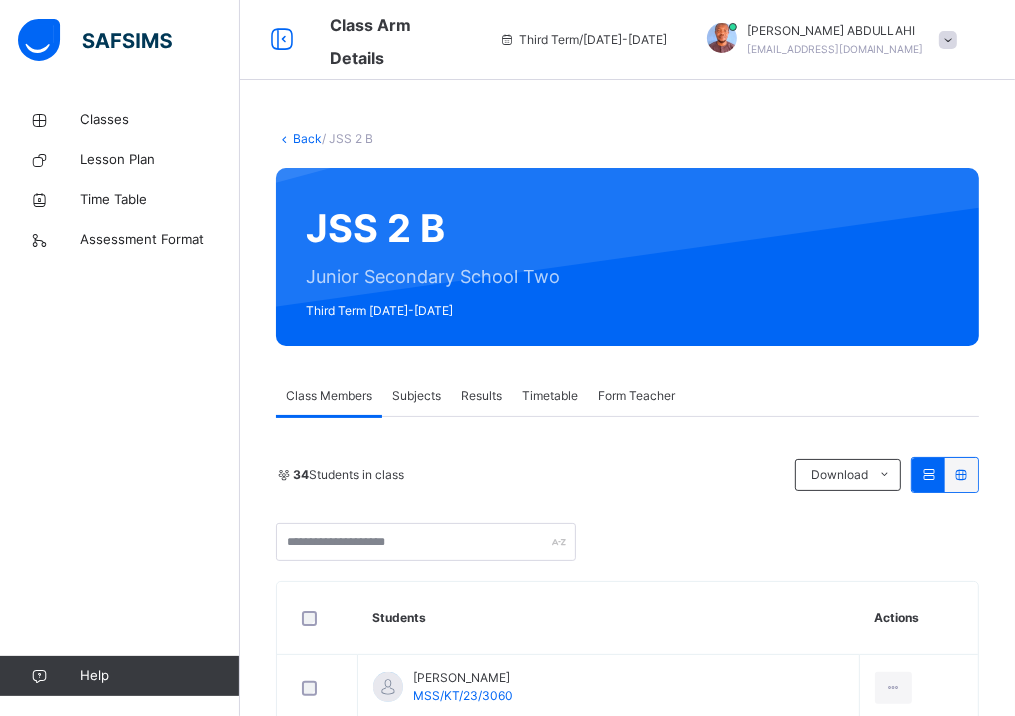 click on "Subjects" at bounding box center [416, 396] 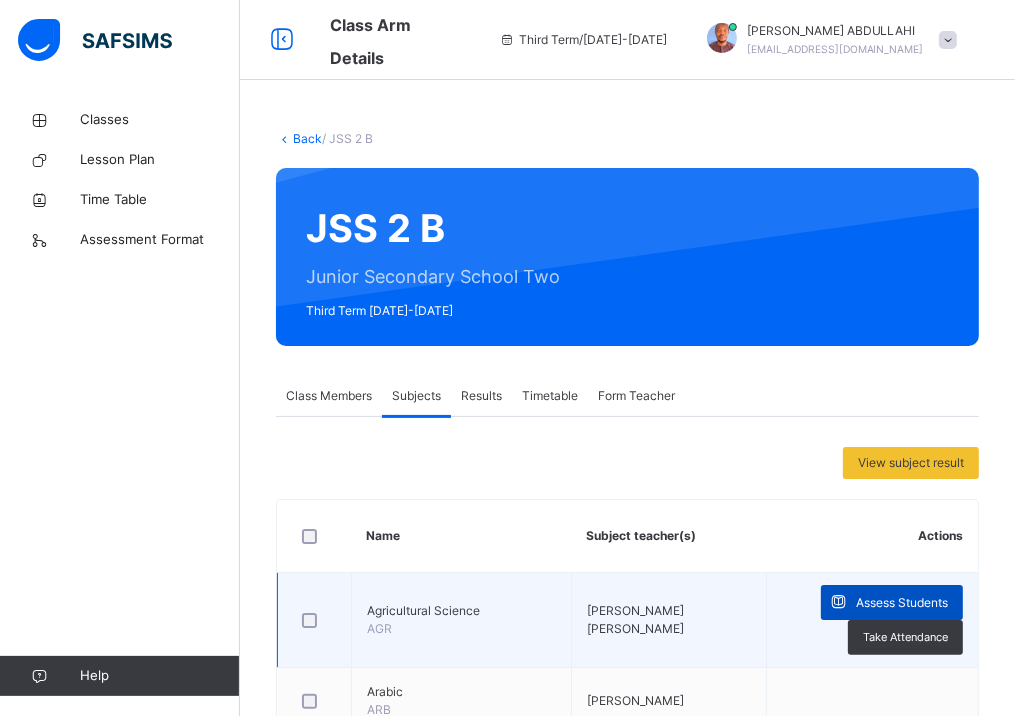 click on "Assess Students" at bounding box center [892, 602] 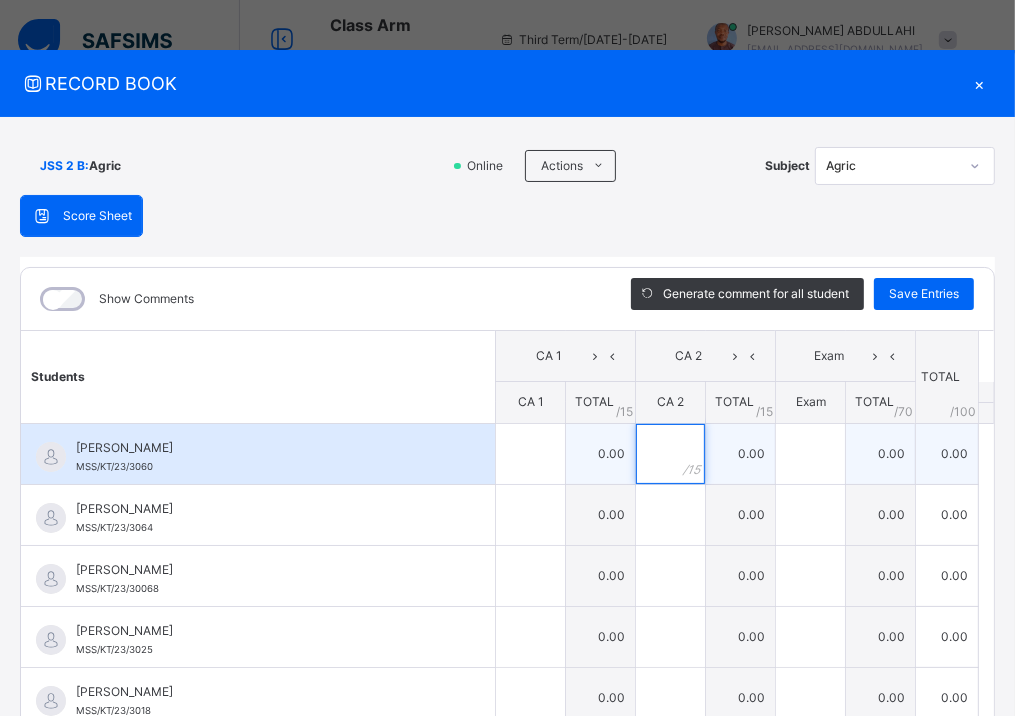 click at bounding box center [670, 454] 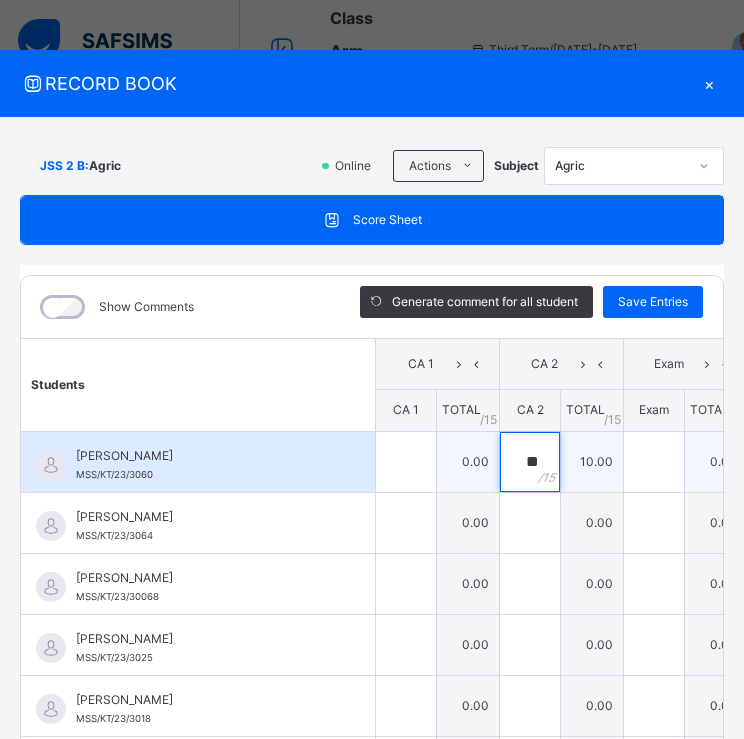 type on "**" 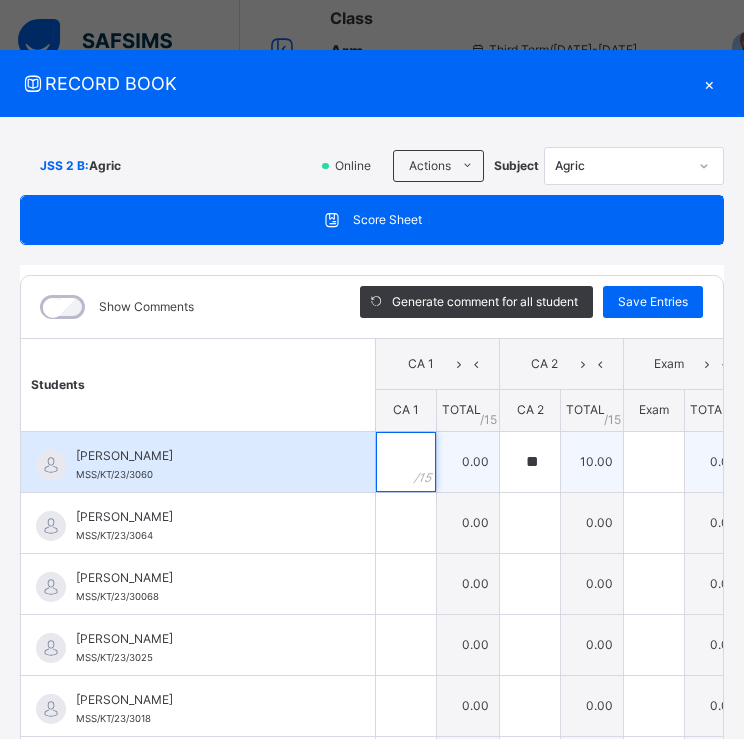 click at bounding box center [406, 462] 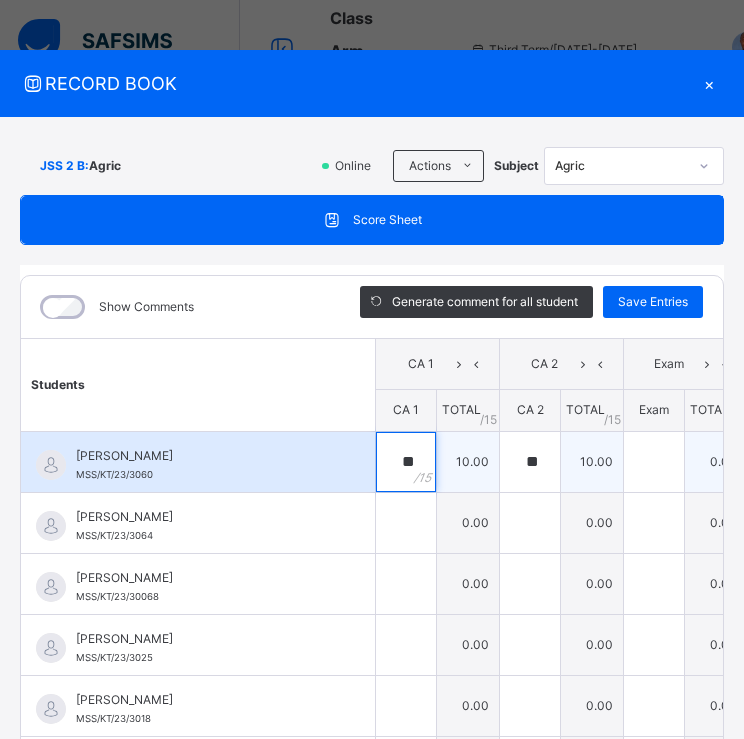 type on "**" 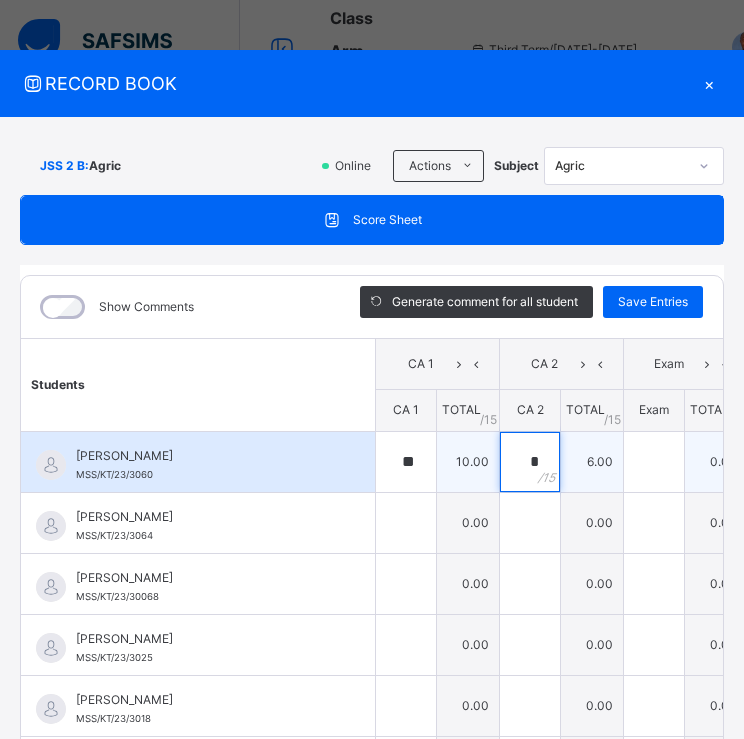 type on "*" 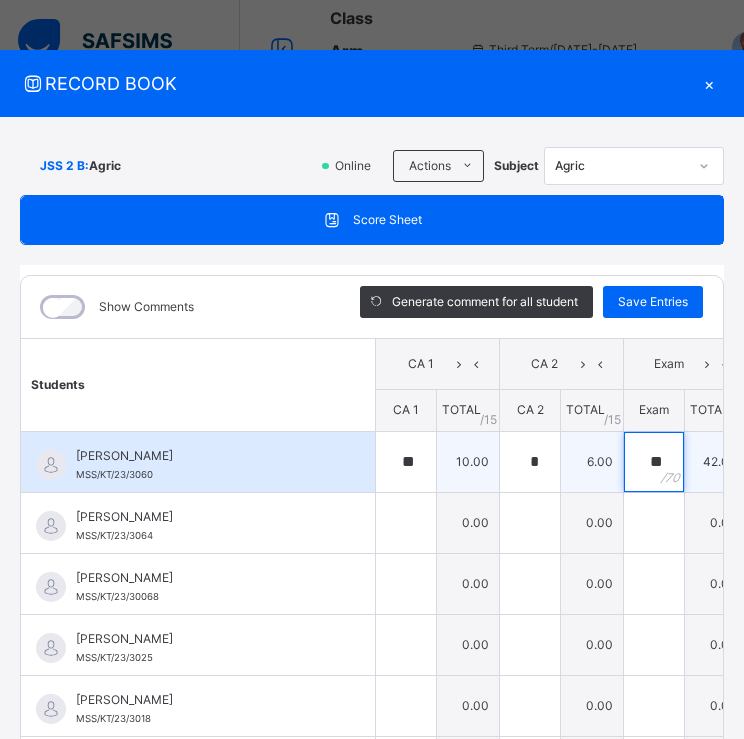 type on "**" 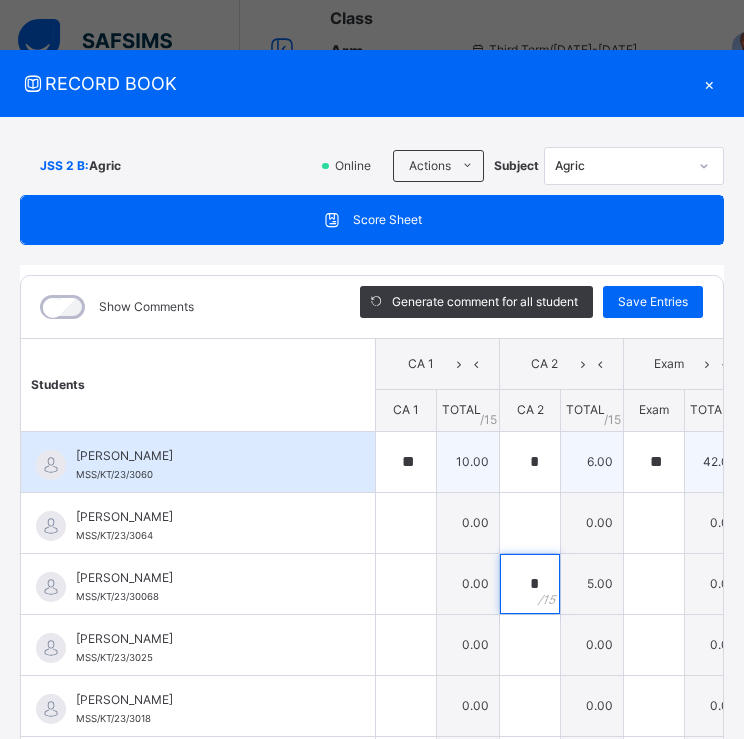 type on "*" 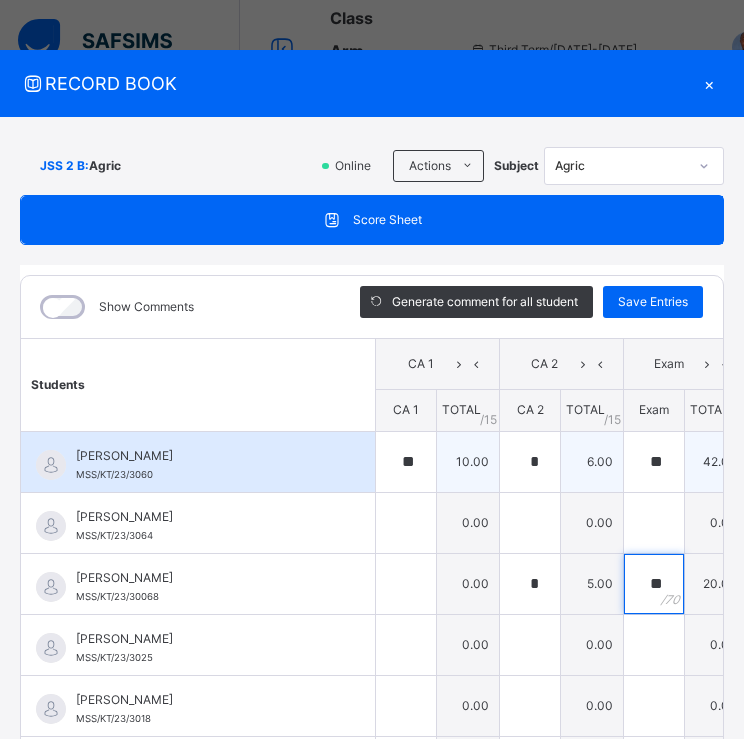 type on "**" 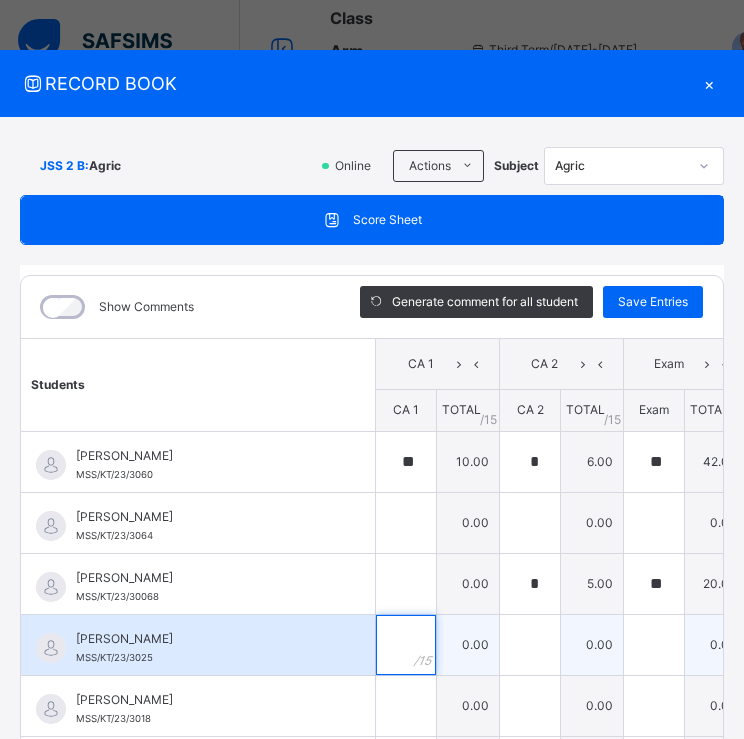 click at bounding box center [406, 645] 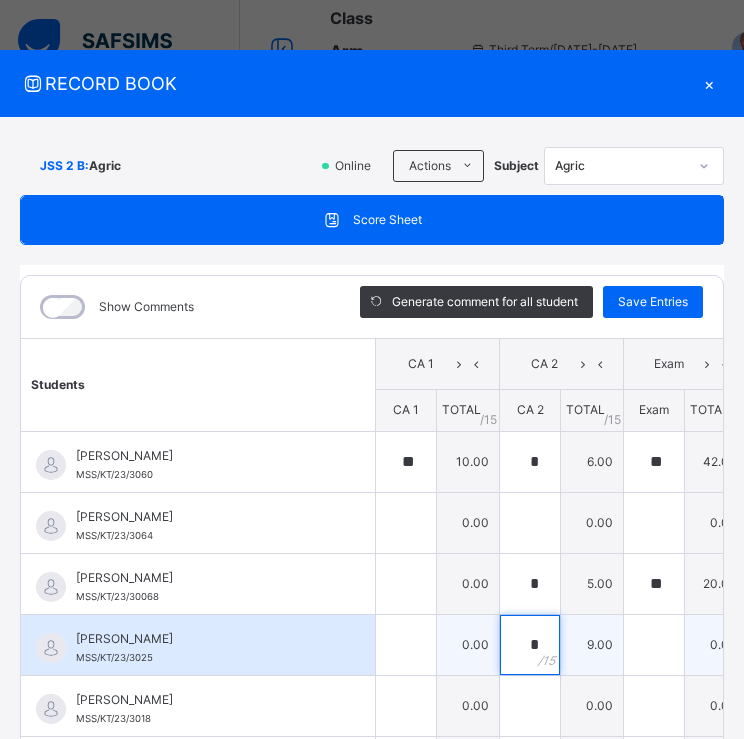 type on "*" 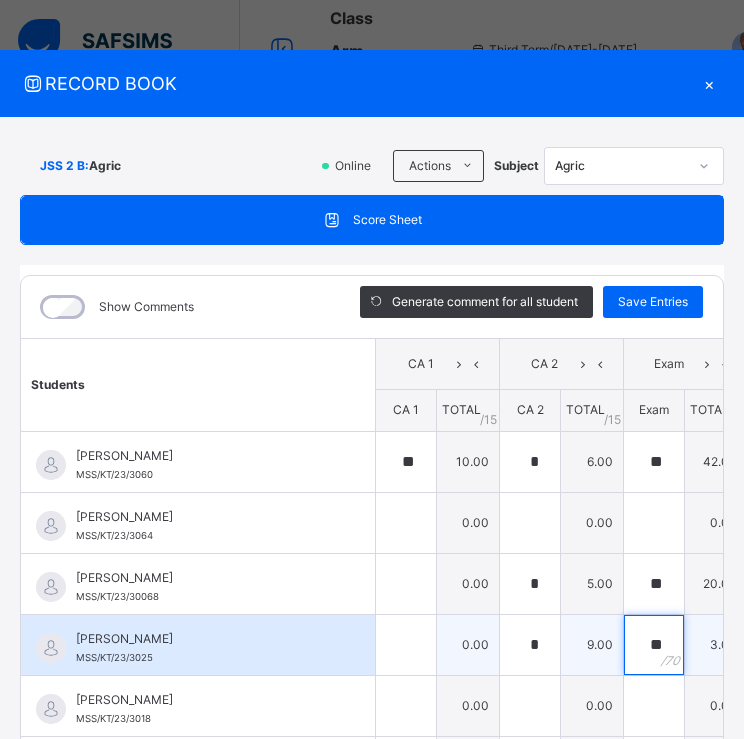type on "**" 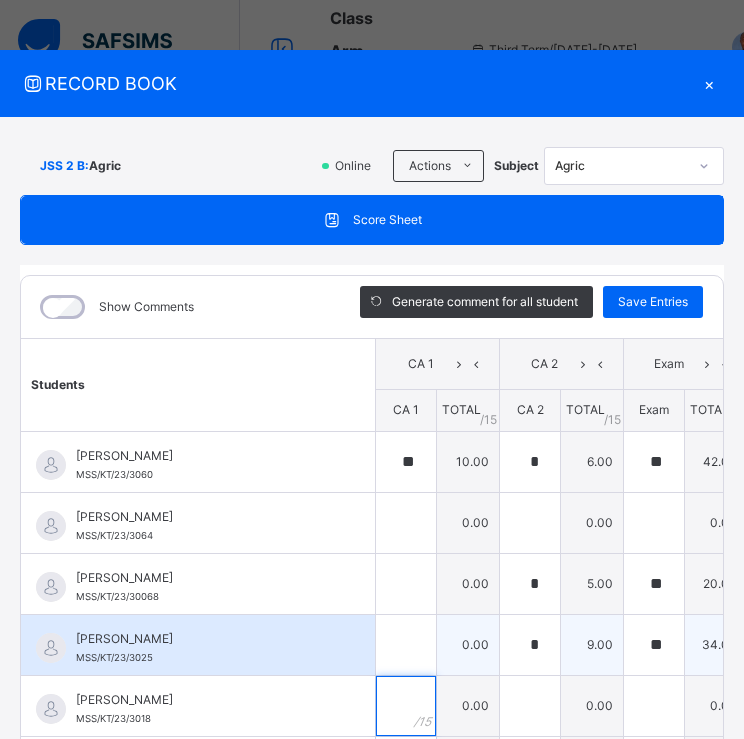 scroll, scrollTop: 9, scrollLeft: 0, axis: vertical 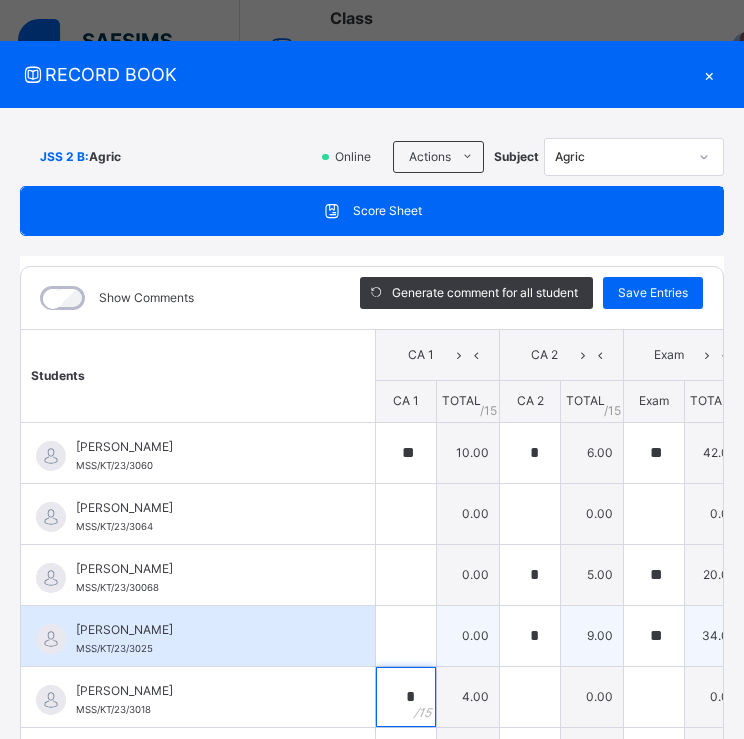 type on "*" 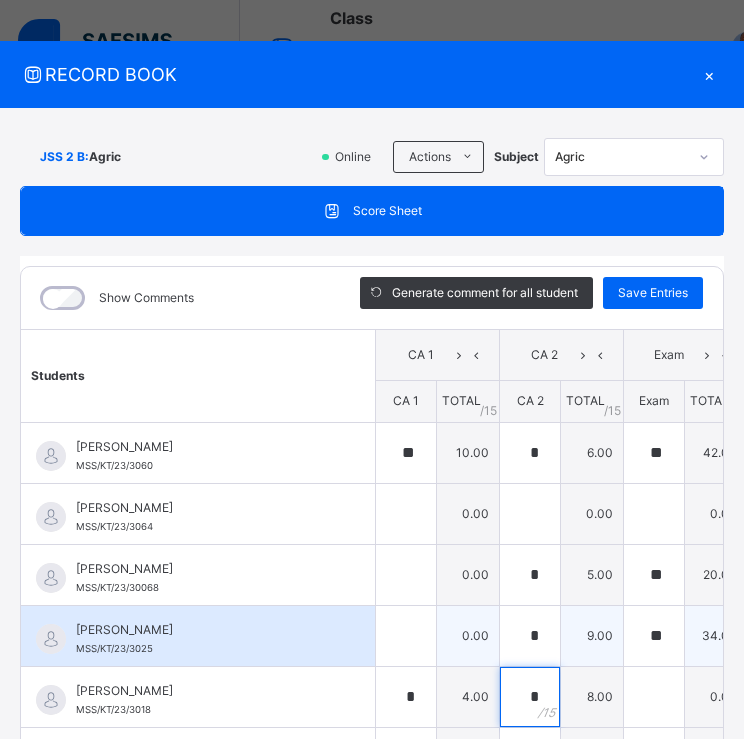 type on "*" 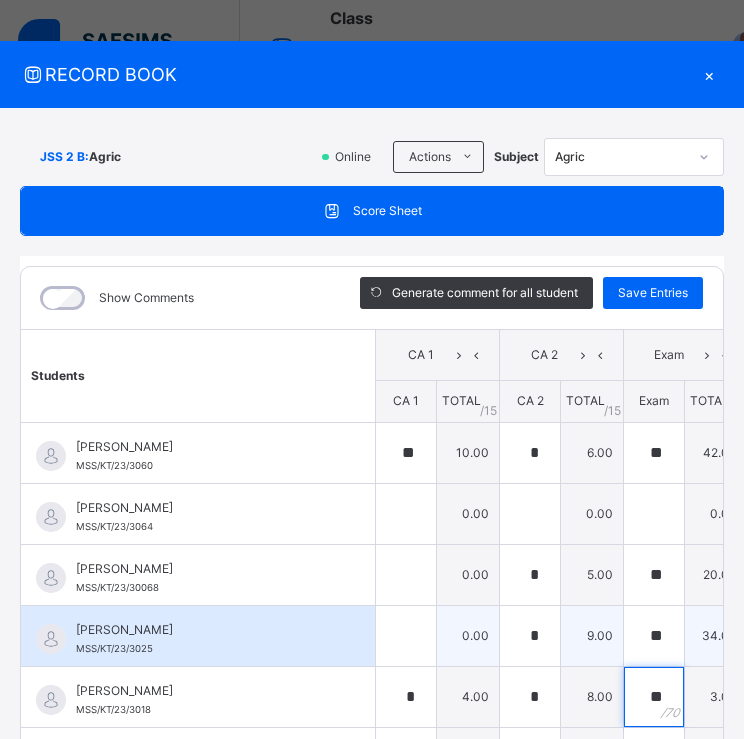type on "**" 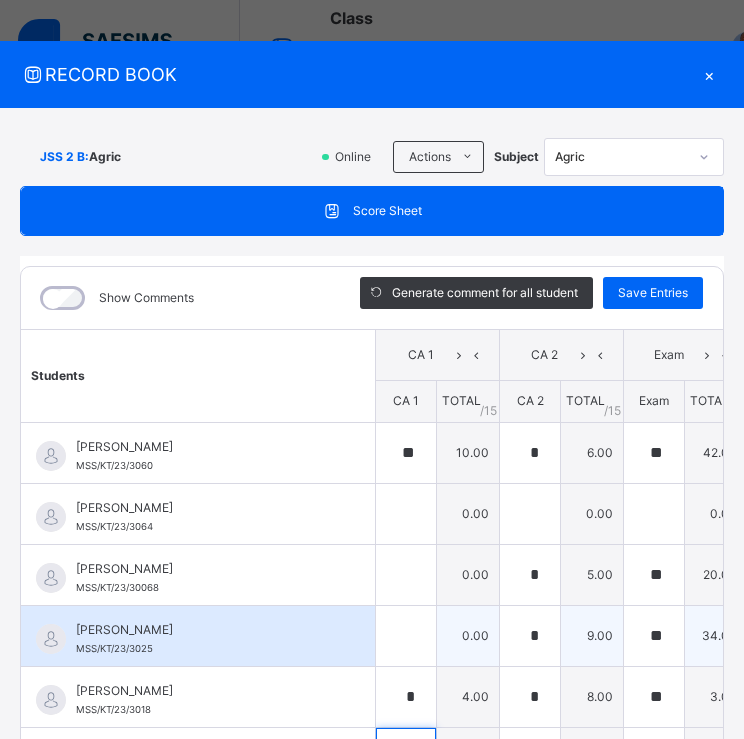 scroll, scrollTop: 194, scrollLeft: 0, axis: vertical 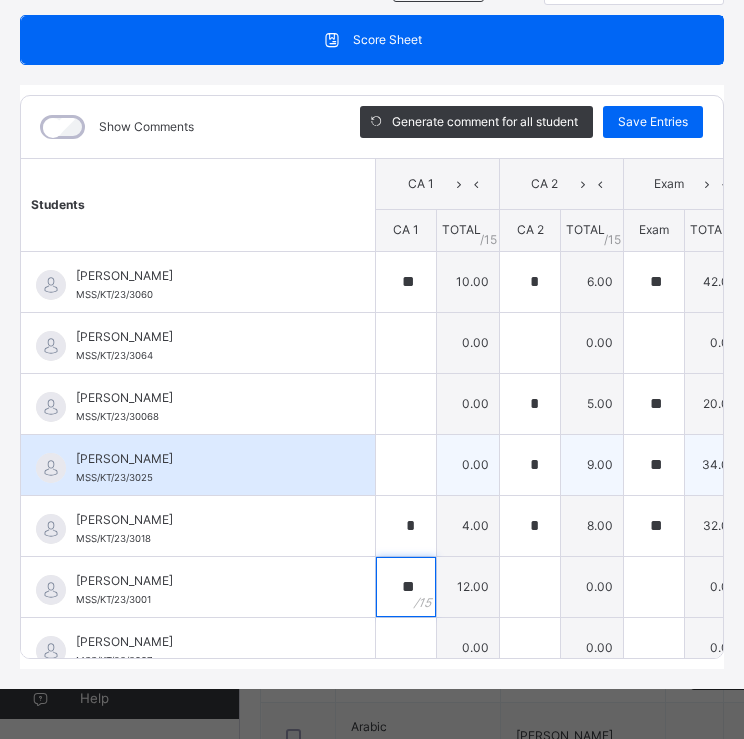 type on "**" 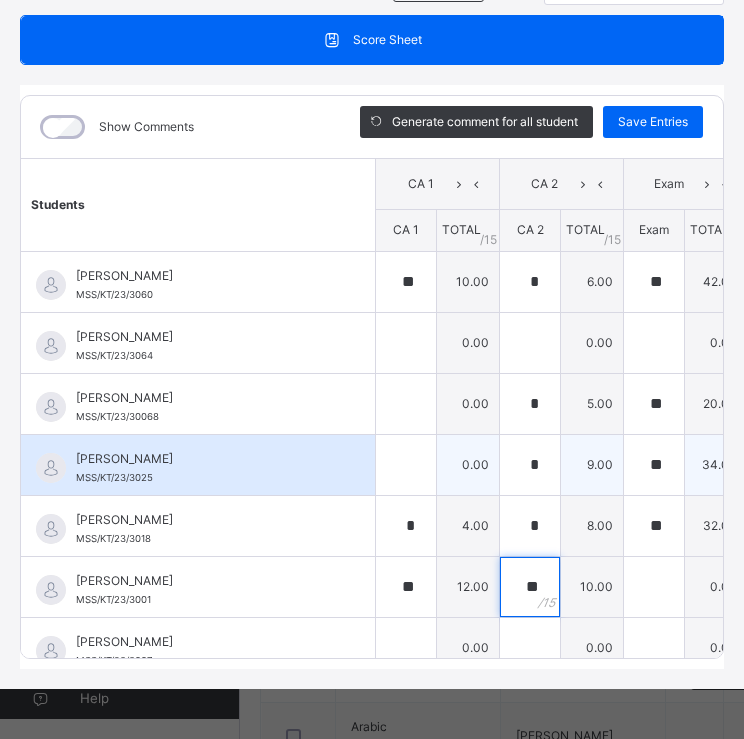 type on "**" 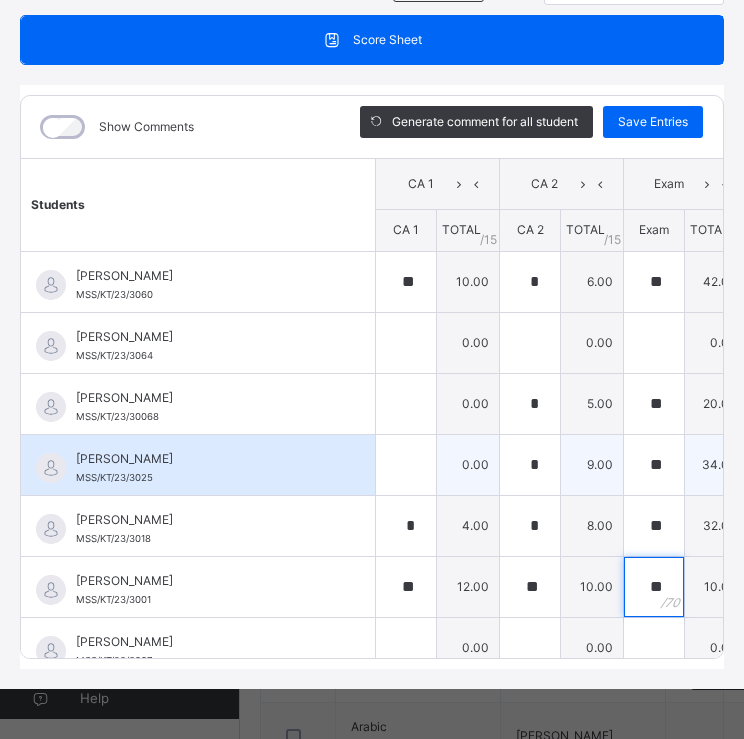 type on "**" 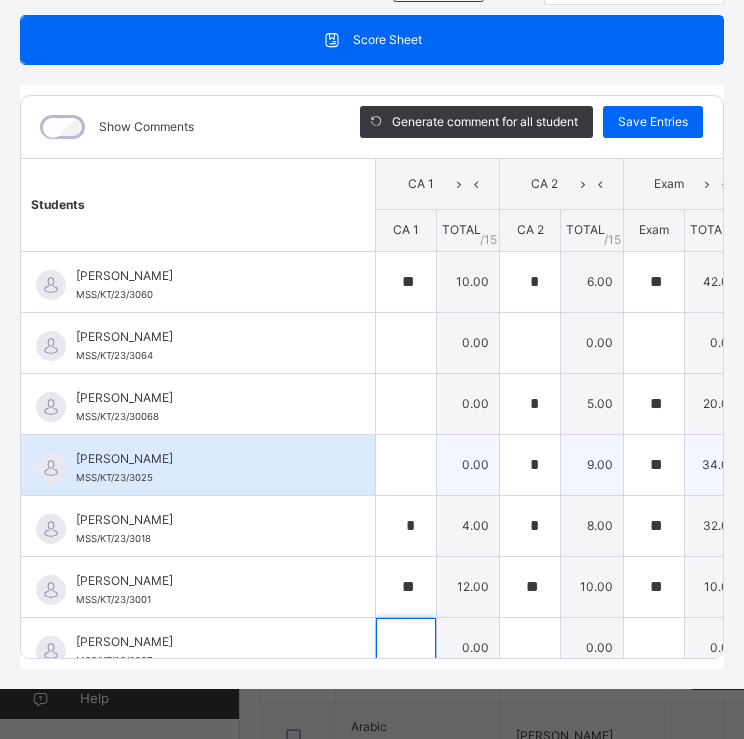 scroll, scrollTop: 32, scrollLeft: 0, axis: vertical 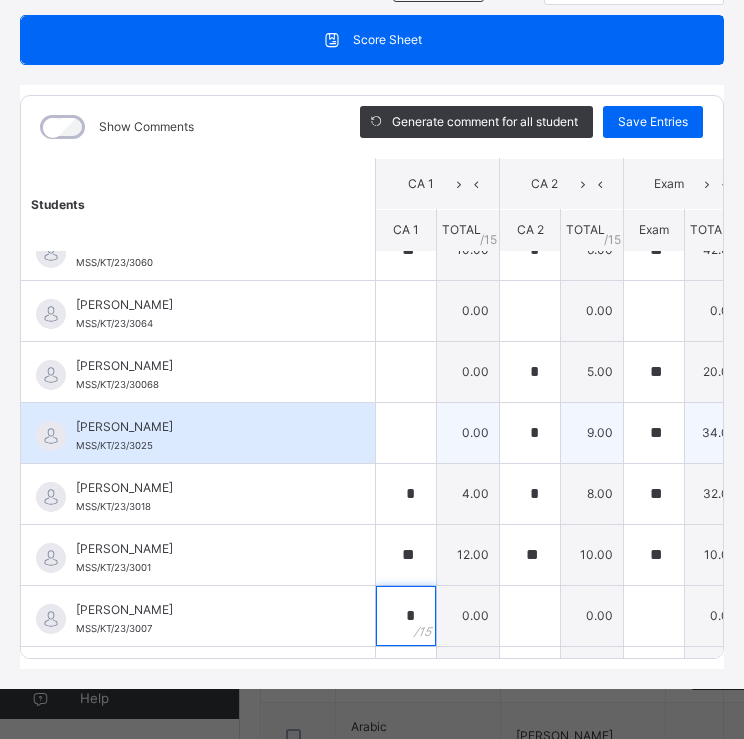 type on "*" 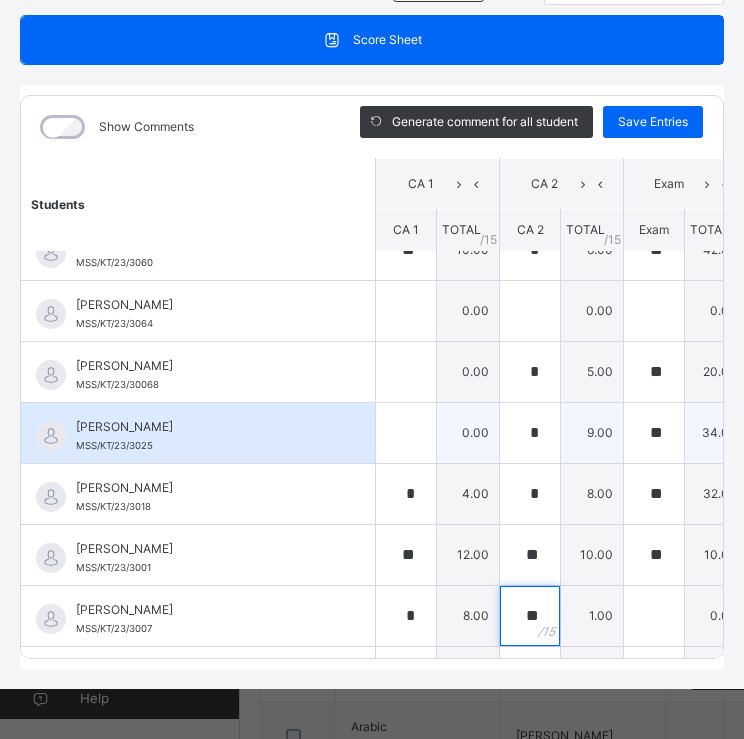 type on "**" 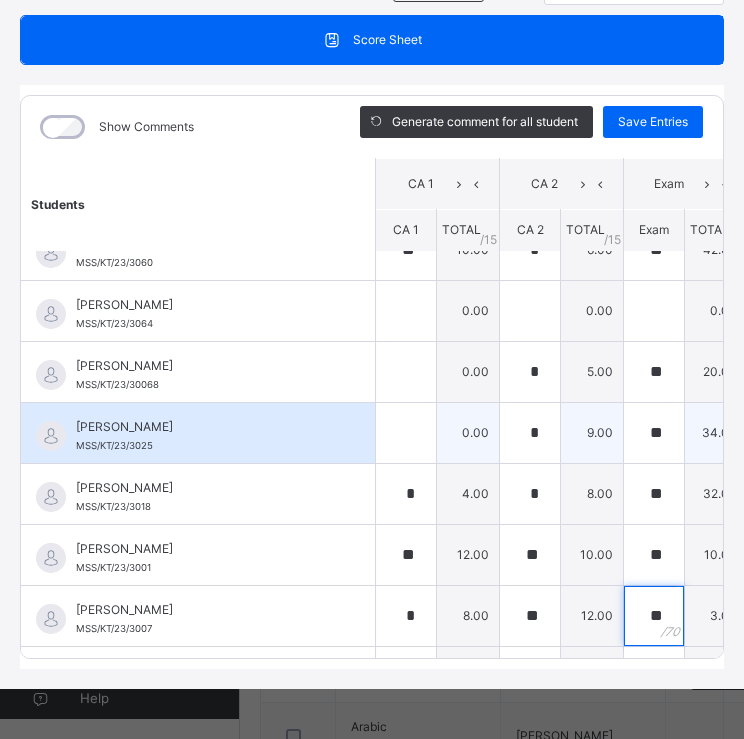 type on "**" 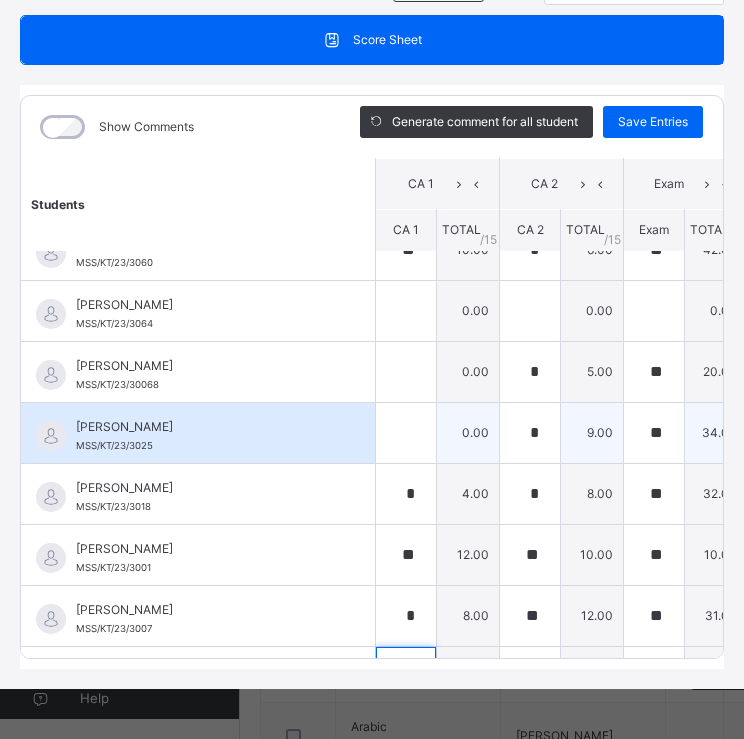 scroll, scrollTop: 306, scrollLeft: 0, axis: vertical 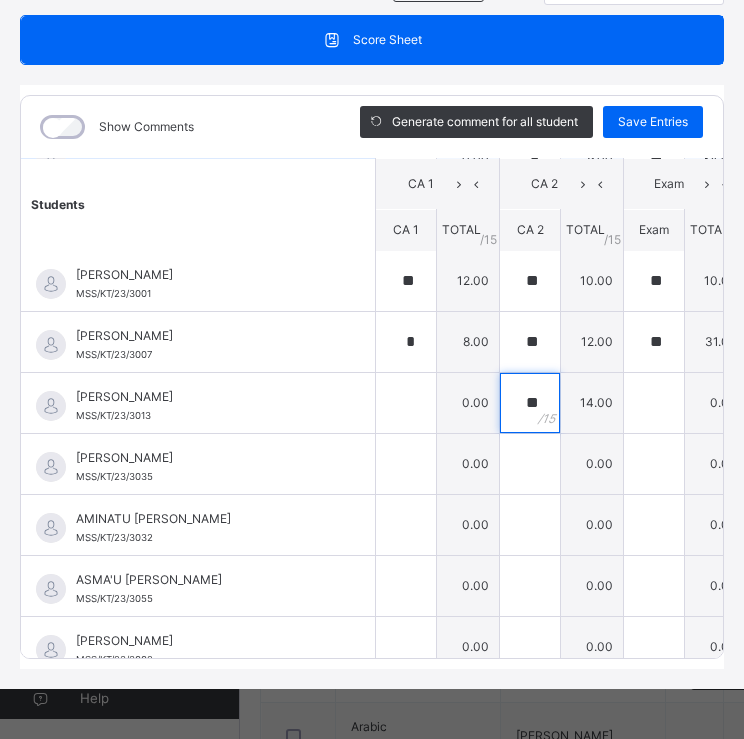 type on "**" 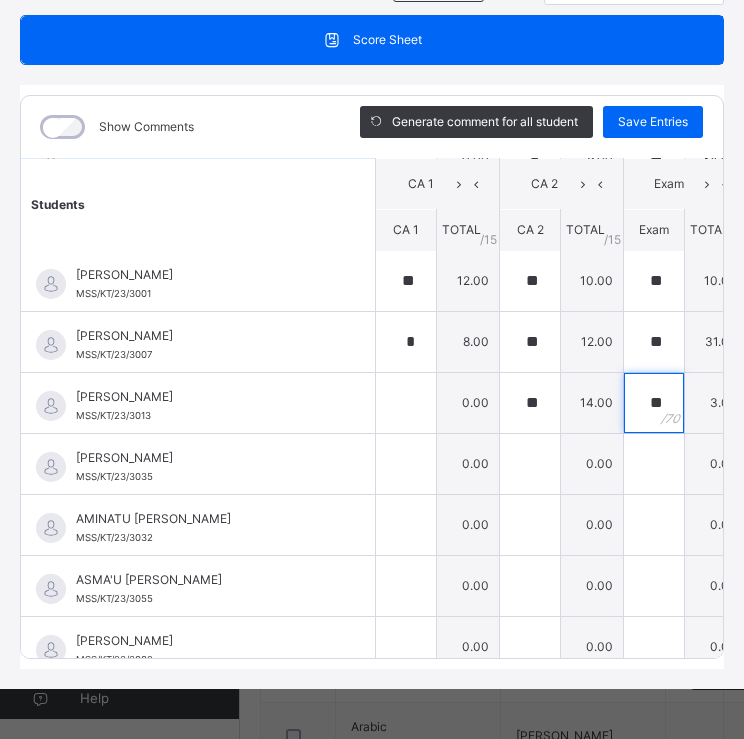 type on "**" 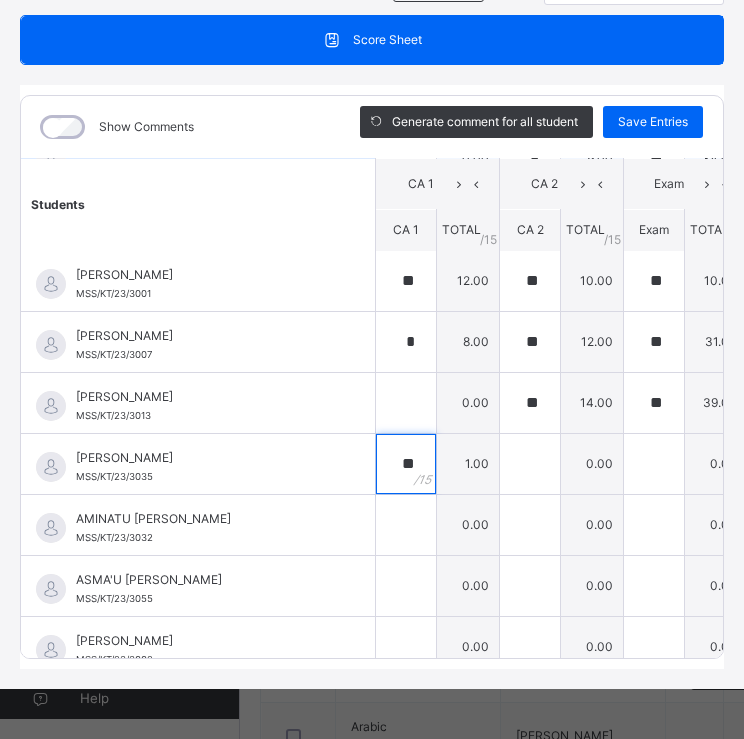 type on "**" 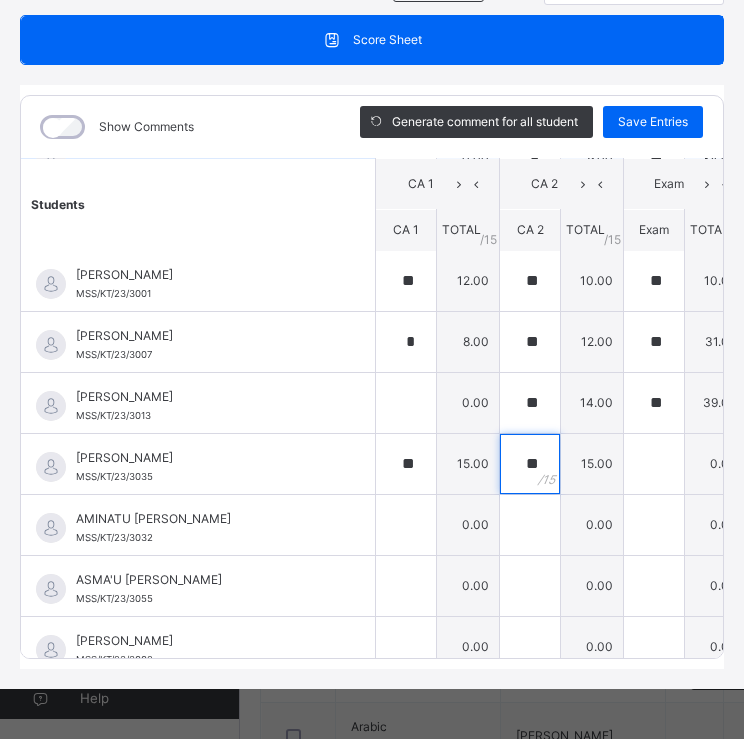 type on "**" 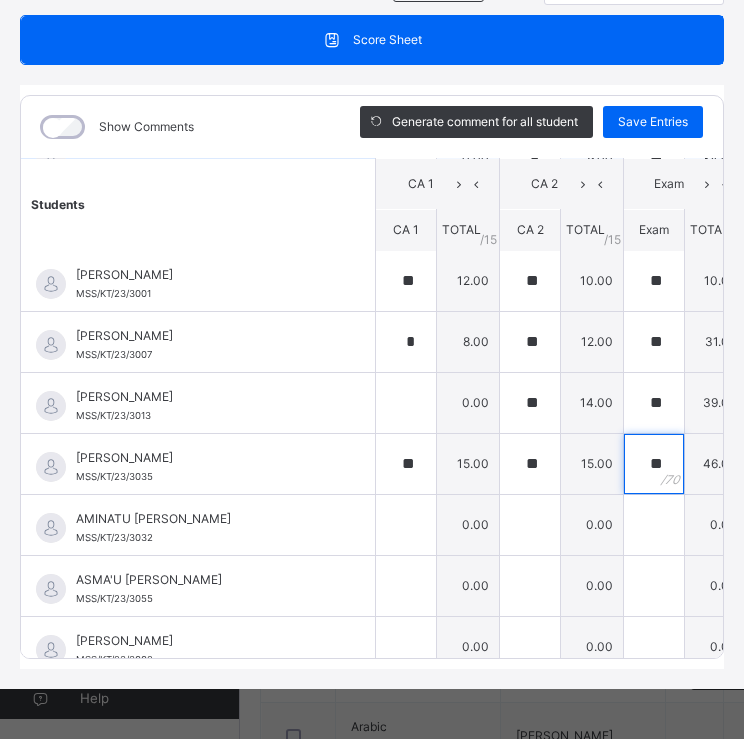 type on "**" 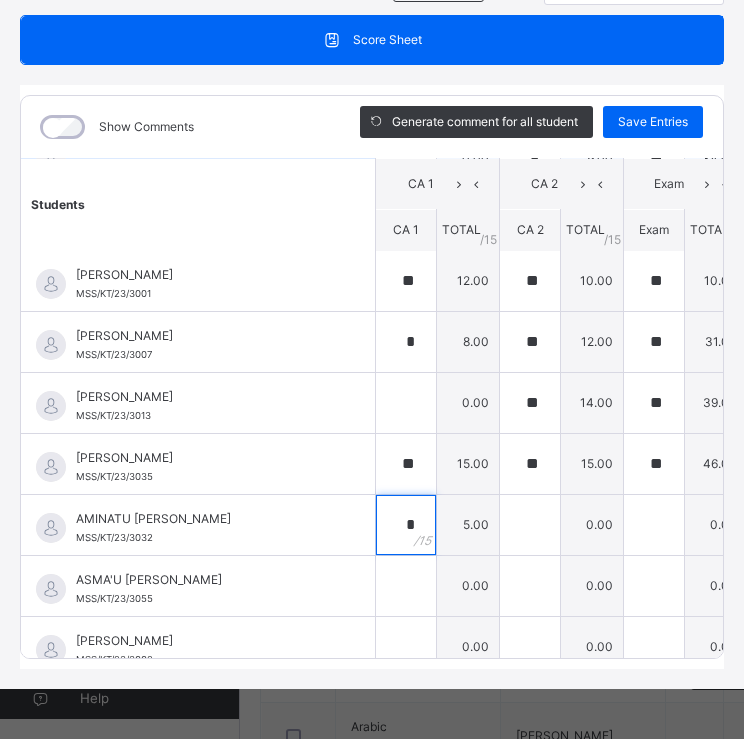 type on "*" 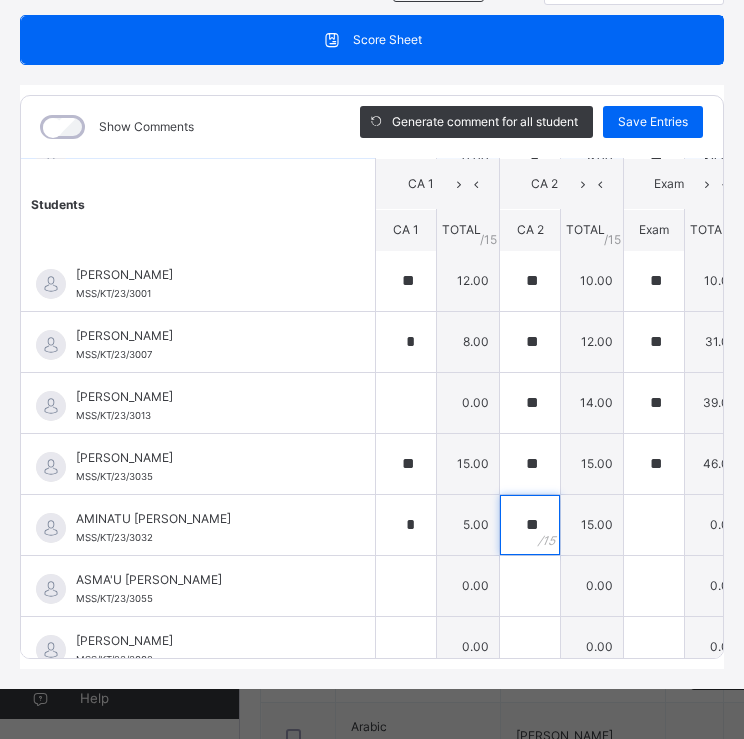 type on "**" 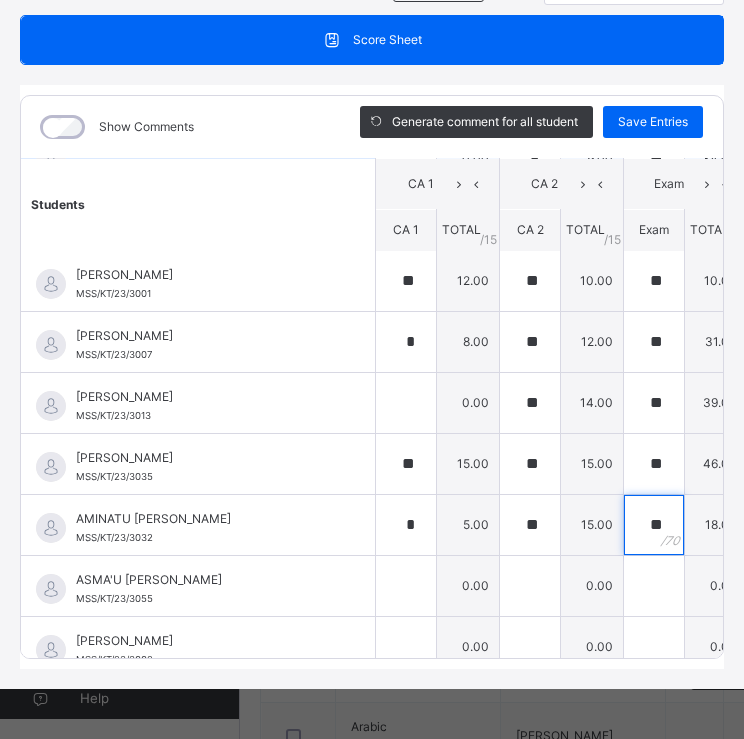 type on "**" 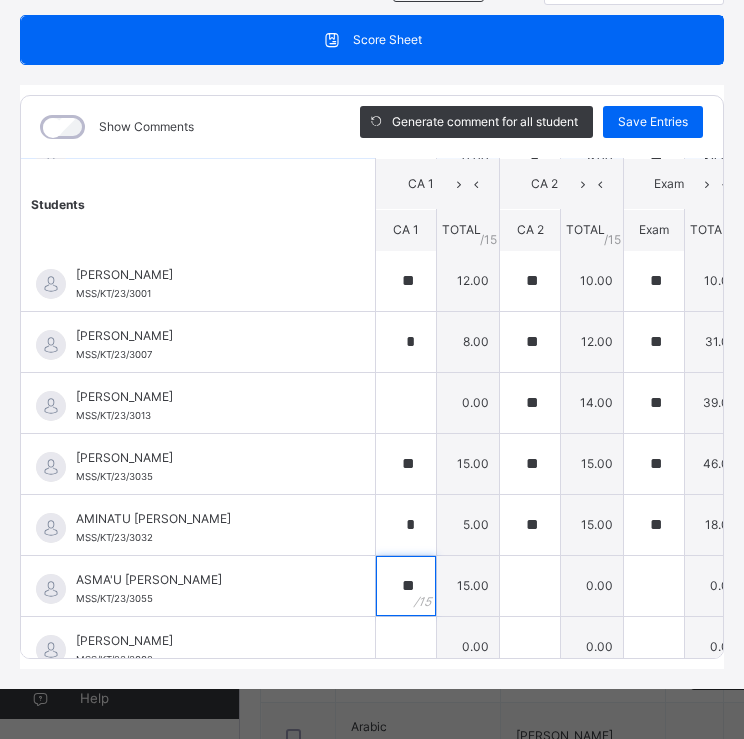 type on "**" 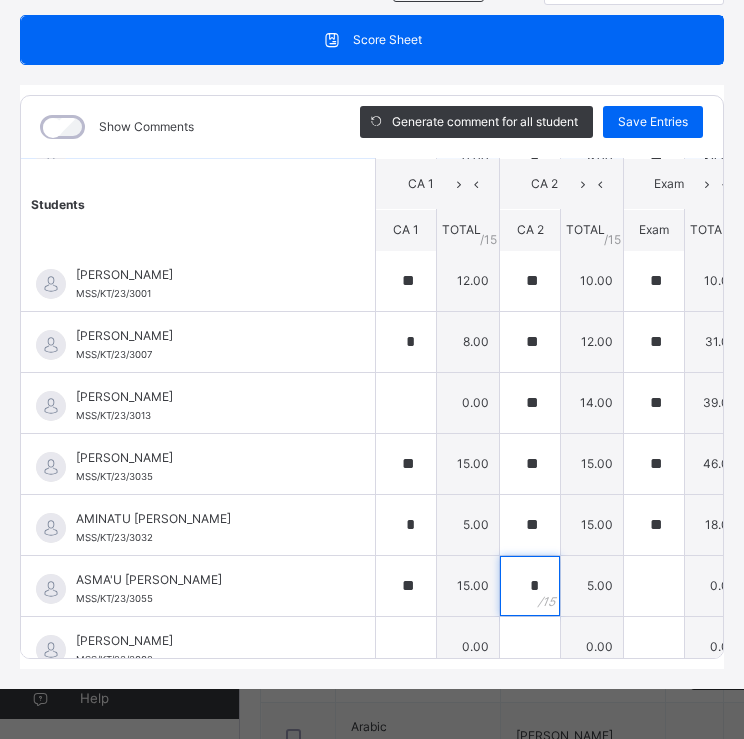 type on "*" 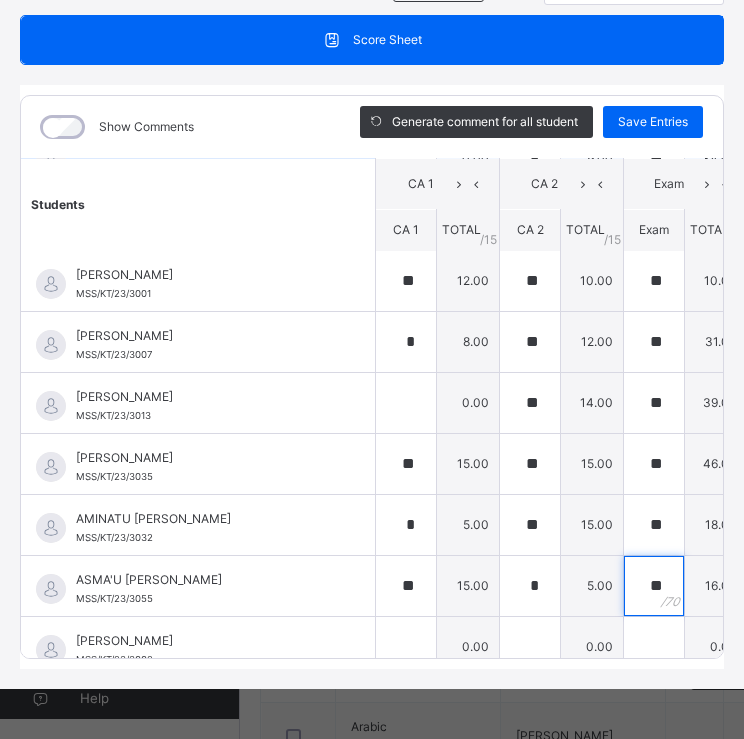 type 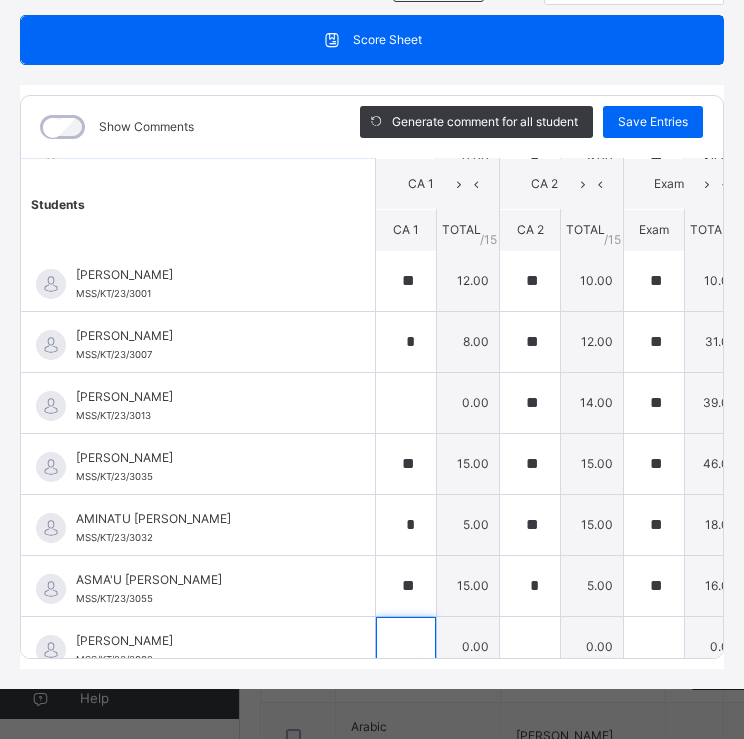 scroll, scrollTop: 336, scrollLeft: 0, axis: vertical 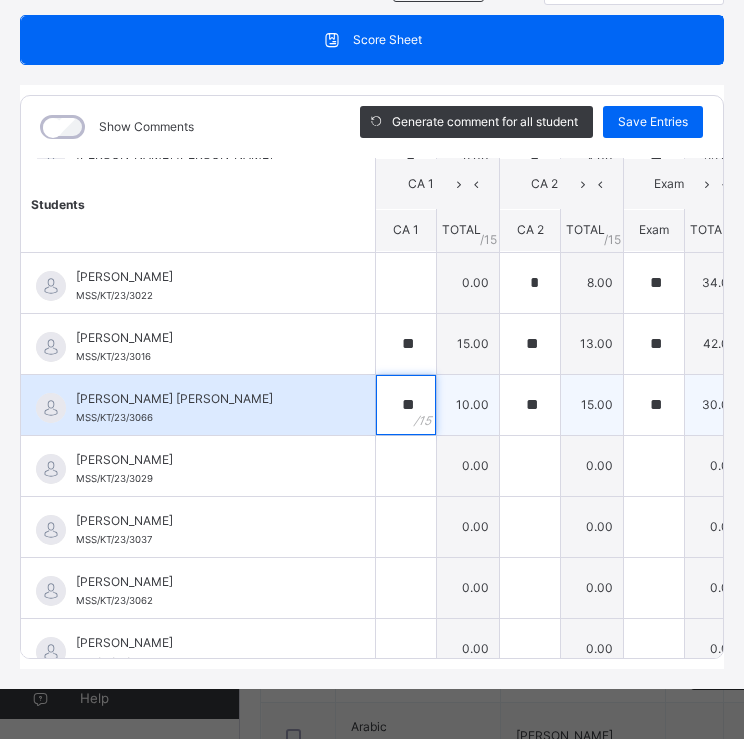 click on "**" at bounding box center [406, 405] 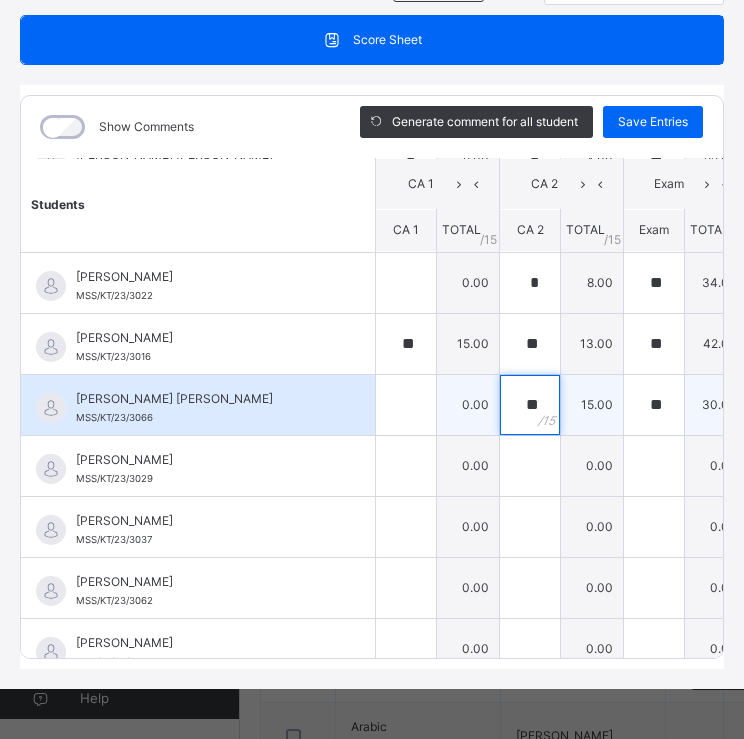 click on "**" at bounding box center [530, 405] 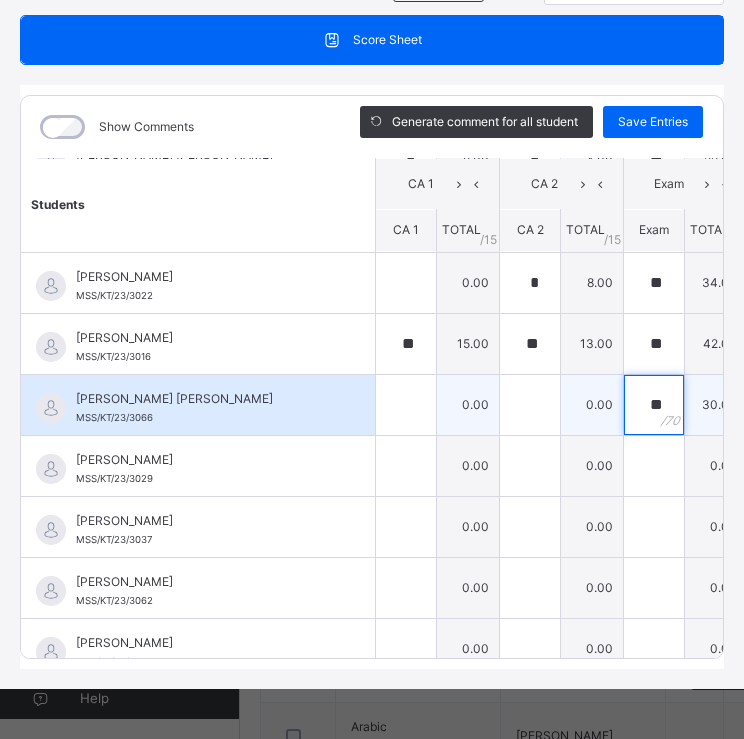 click on "**" at bounding box center [654, 405] 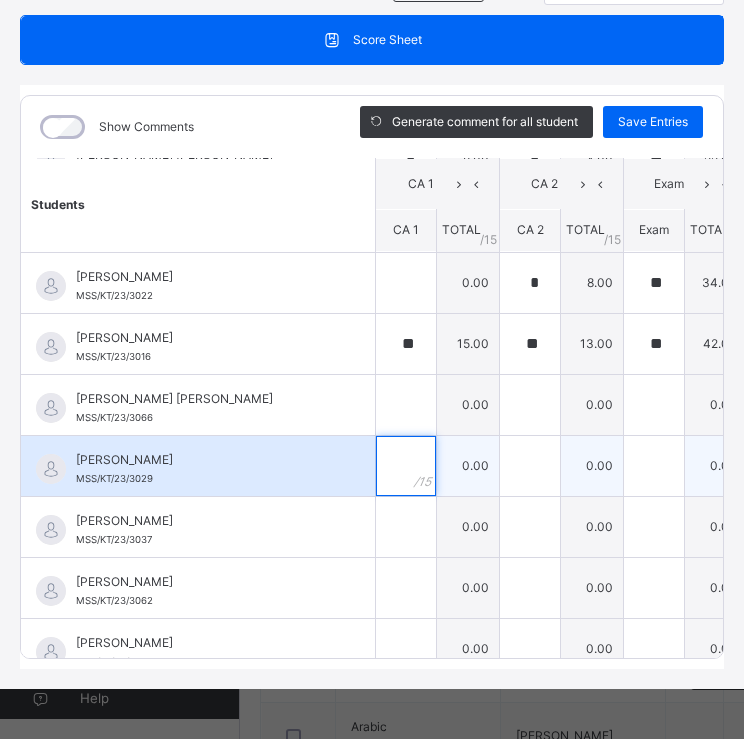click at bounding box center (406, 466) 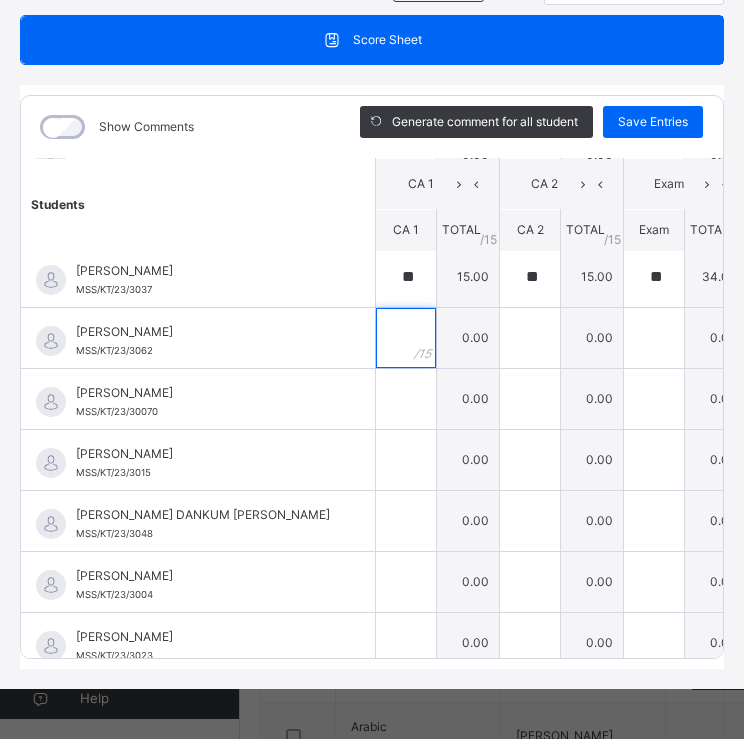 scroll, scrollTop: 1171, scrollLeft: 0, axis: vertical 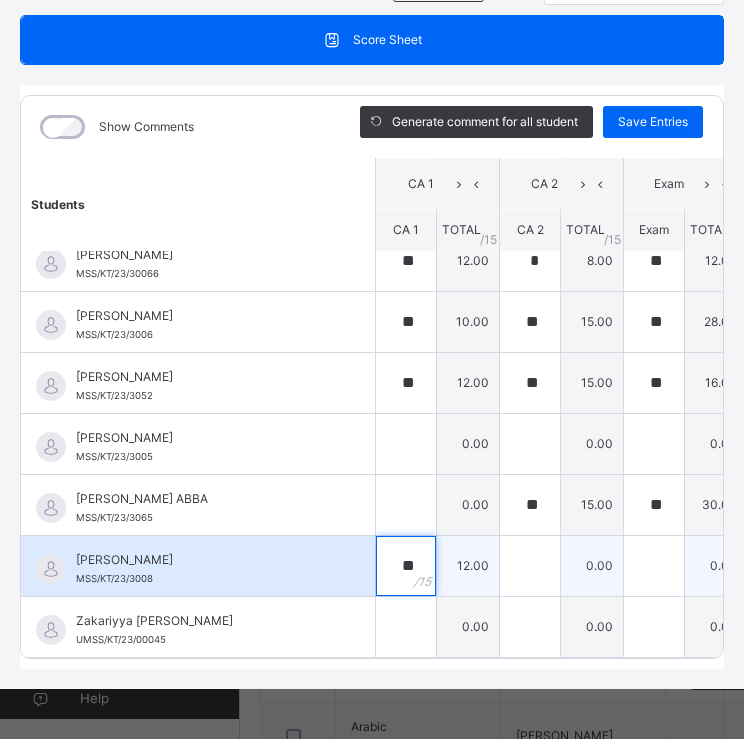 click on "**" at bounding box center [406, 566] 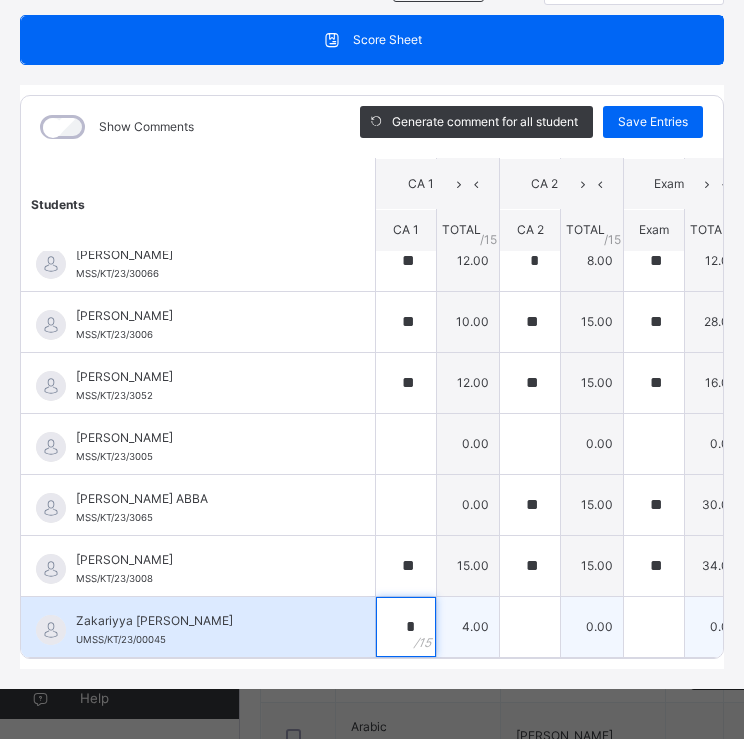 click on "*" at bounding box center [406, 627] 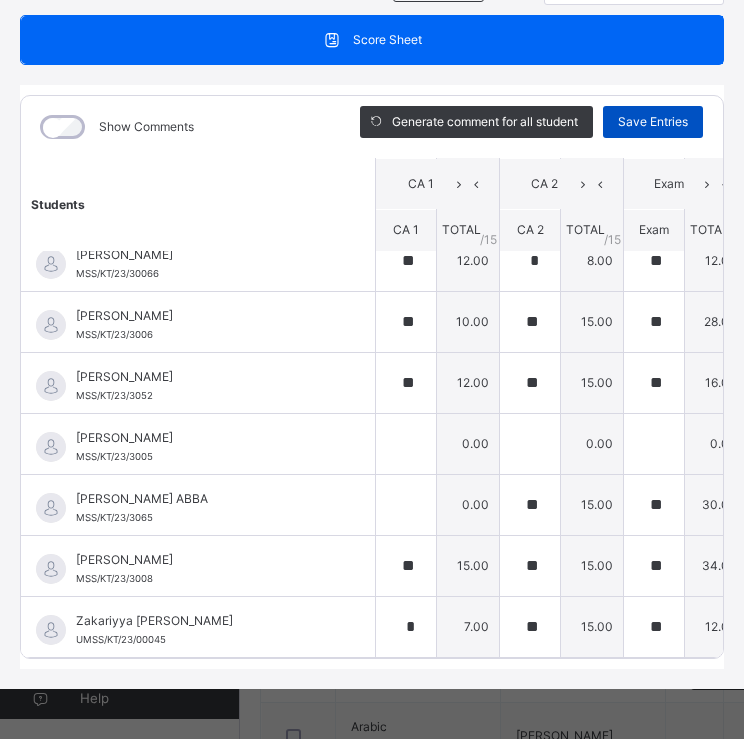 click on "Save Entries" at bounding box center [653, 122] 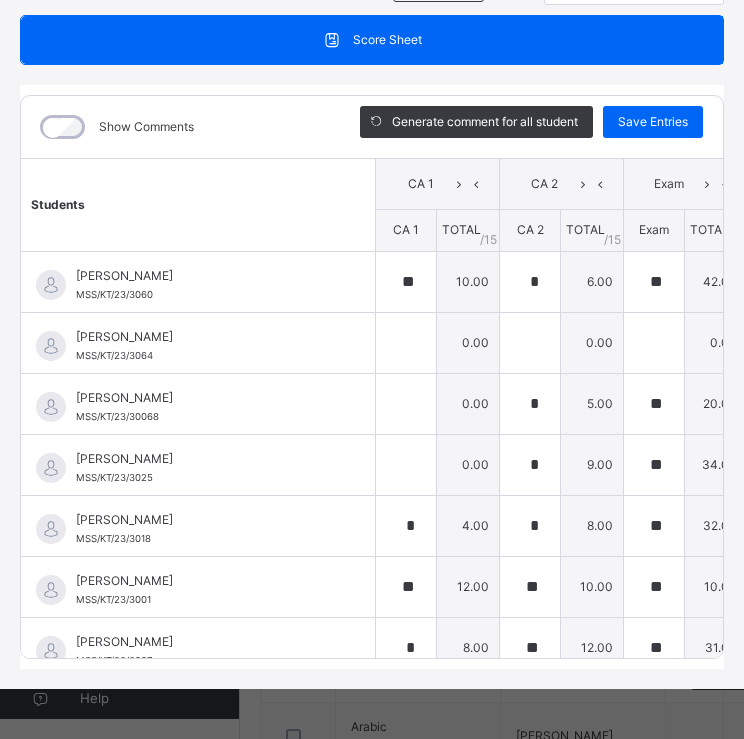 click on "Score Sheet Score Sheet Show Comments   Generate comment for all student   Save Entries Class Level:  JSS 2   B Subject:  Agric Session:  2024/2025 Session Session:  Third Term Students CA 1 CA 2 Exam TOTAL /100 Comment CA 1 TOTAL / 15 CA 2 TOTAL / 15 Exam TOTAL / 70 ABDULLAHI   DAYYABU MSS/KT/23/3060 ABDULLAHI   DAYYABU MSS/KT/23/3060 ** 10.00 * 6.00 ** 42.00 58.00 Generate comment 0 / 250   ×   Subject Teacher’s Comment Generate and see in full the comment developed by the AI with an option to regenerate the comment [PERSON_NAME]   MSS/KT/23/3060   Total 58.00  / 100.00 [PERSON_NAME] Bot   Regenerate     Use this comment   [PERSON_NAME]  USMAN  MSS/KT/23/3064 [PERSON_NAME]  USMAN  MSS/KT/23/3064 0.00 0.00 0.00 0.00 Generate comment 0 / 250   ×   Subject Teacher’s Comment Generate and see in full the comment developed by the AI with an option to regenerate the comment [PERSON_NAME]  [PERSON_NAME]    MSS/KT/23/3064   Total 0.00  / 100.00 [PERSON_NAME] Bot   Regenerate     Use this comment   0.00" at bounding box center [372, 342] 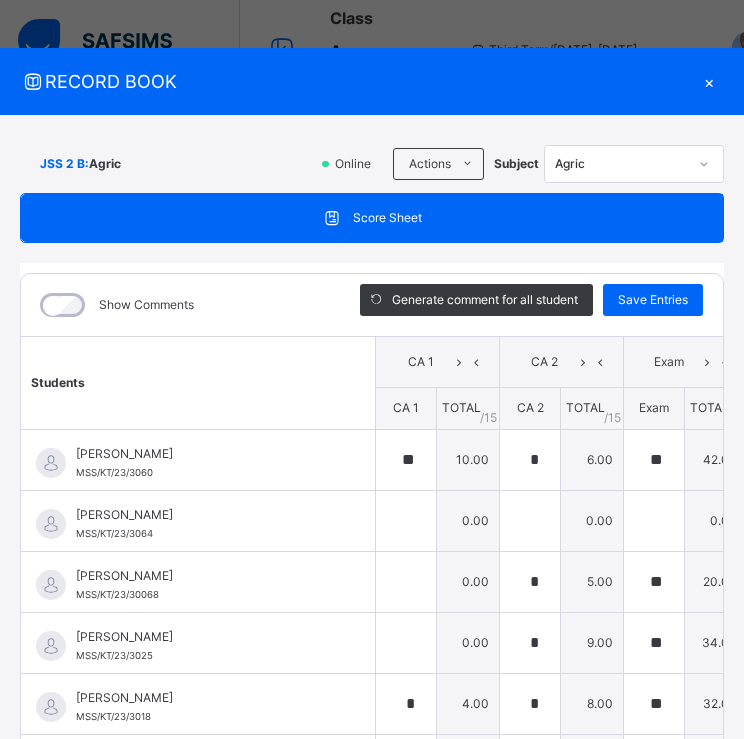 scroll, scrollTop: 0, scrollLeft: 0, axis: both 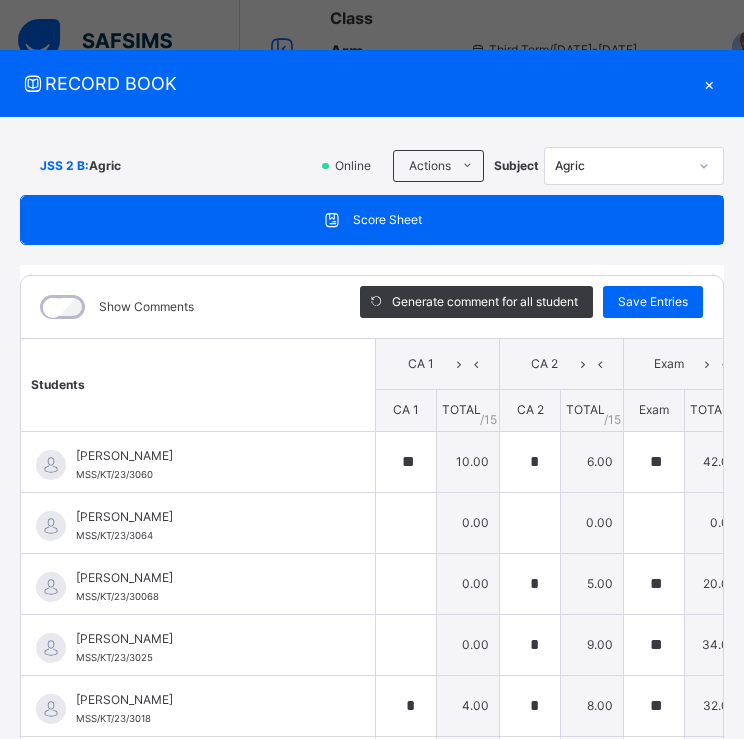 click on "×" at bounding box center (709, 83) 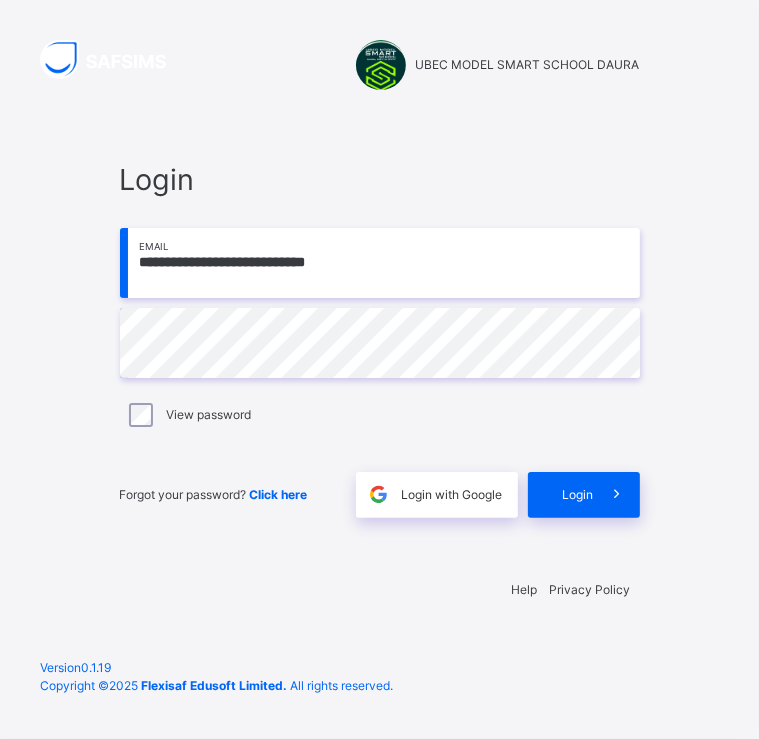 click on "**********" at bounding box center [380, 263] 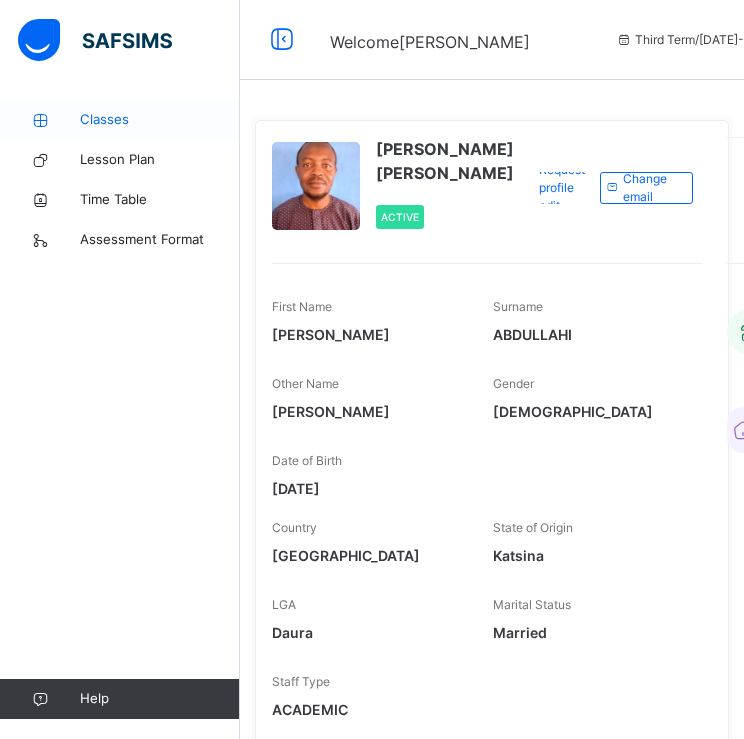 click on "Classes" at bounding box center [160, 120] 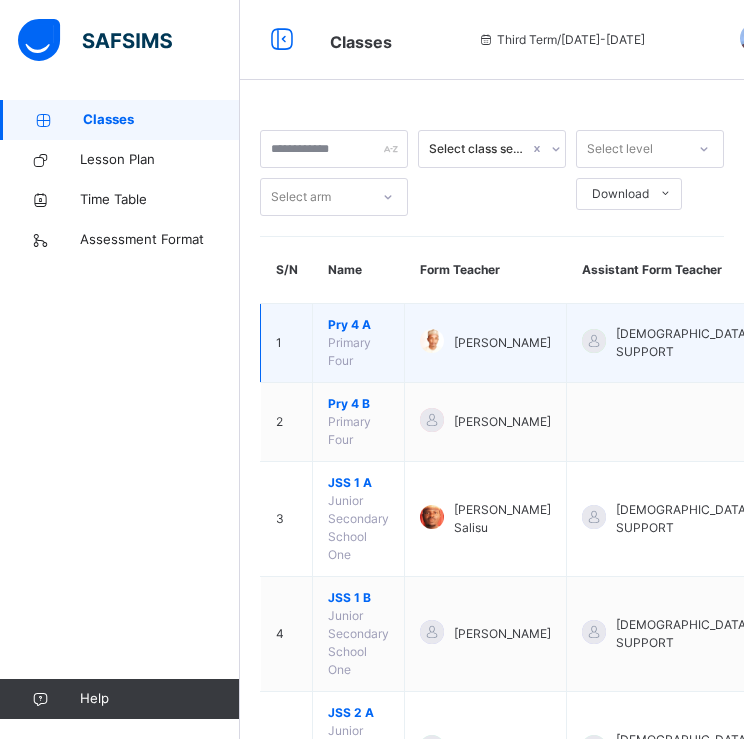 click on "Pry 4   A" at bounding box center [358, 325] 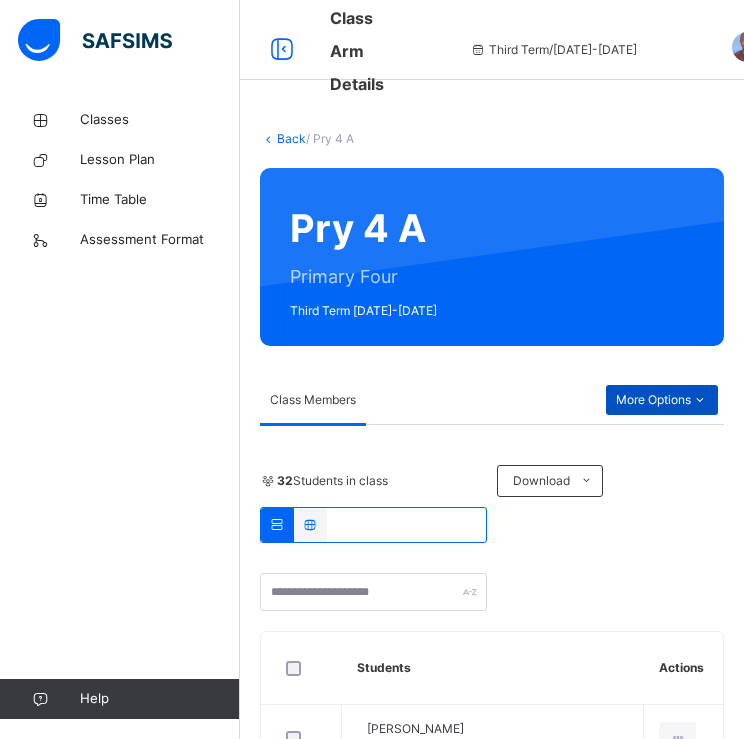 click on "More Options" at bounding box center (662, 400) 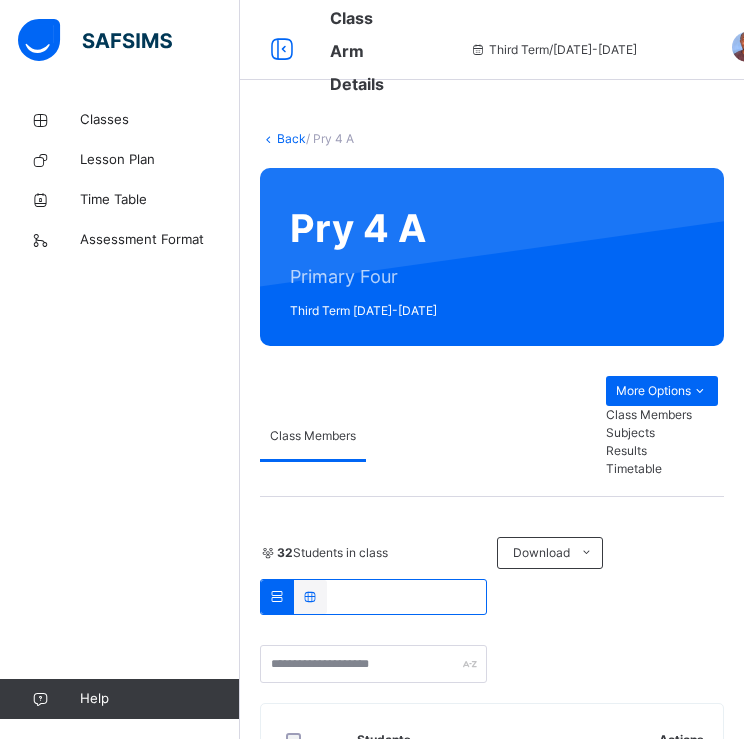click on "Subjects" at bounding box center [662, 433] 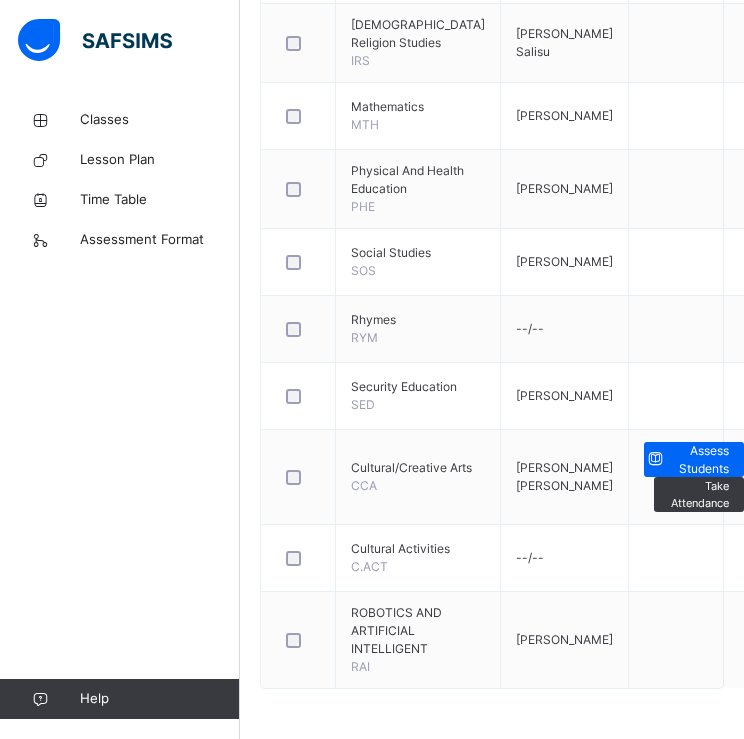 scroll, scrollTop: 1520, scrollLeft: 0, axis: vertical 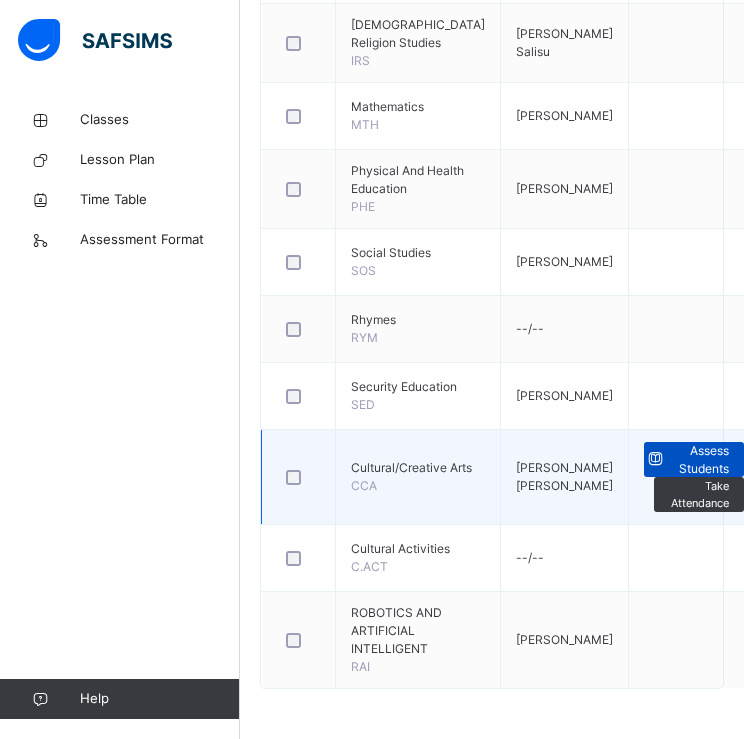 click on "Assess Students" at bounding box center [698, 460] 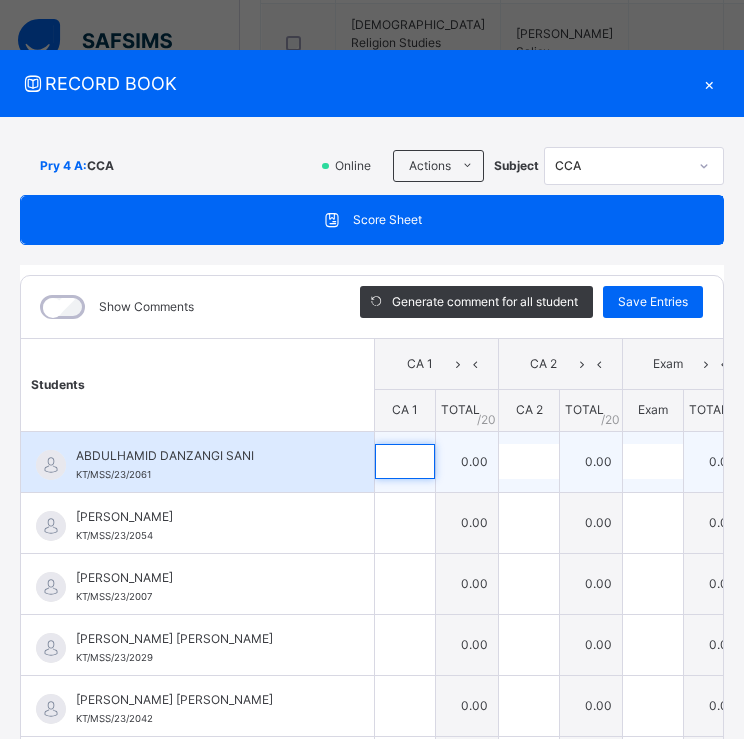 click at bounding box center (405, 461) 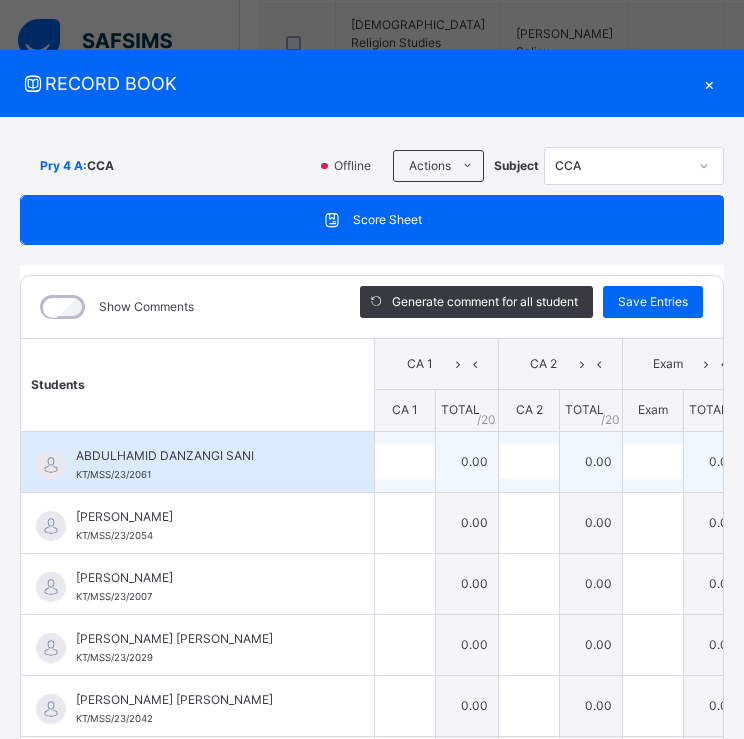 click at bounding box center (405, 461) 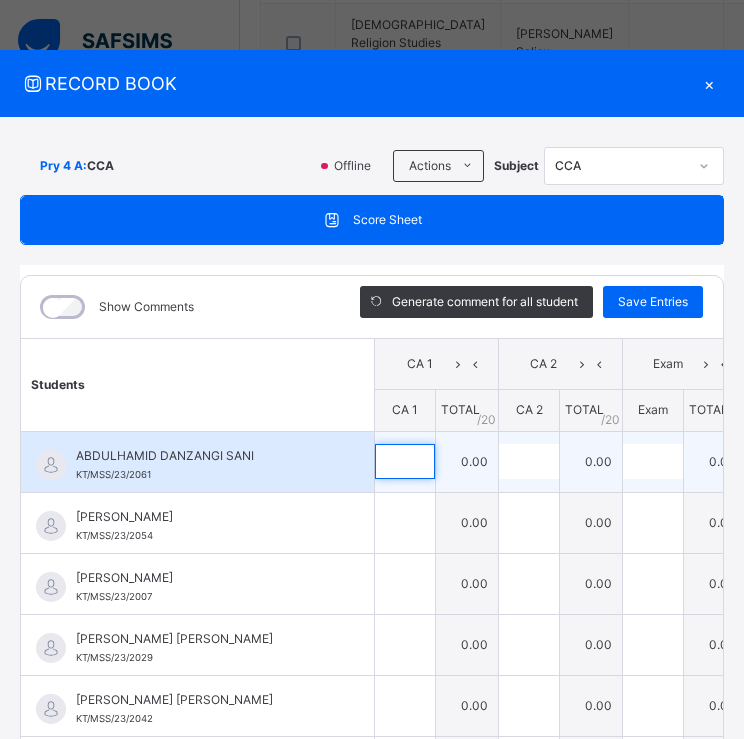 click at bounding box center (405, 461) 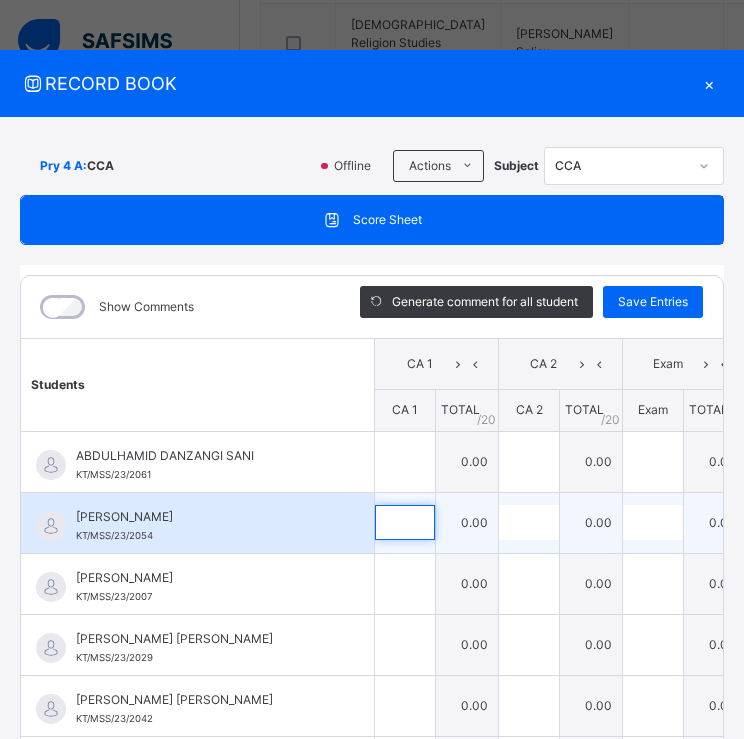 click at bounding box center [405, 522] 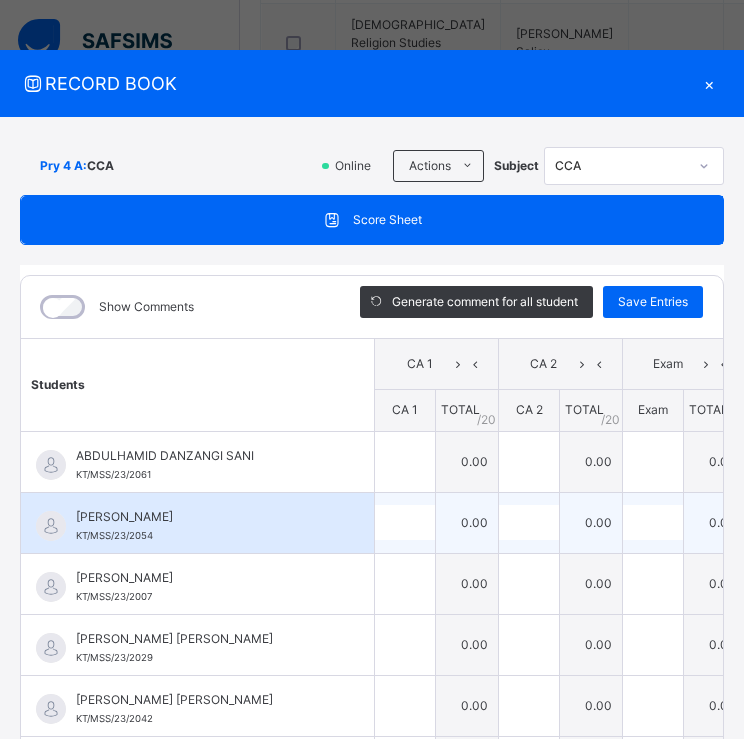 click at bounding box center (405, 522) 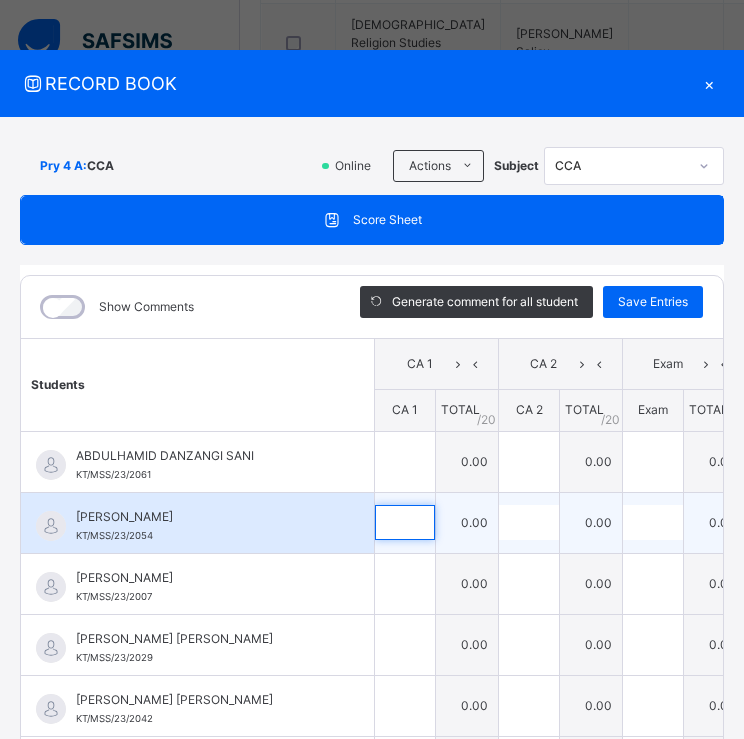 click at bounding box center (405, 522) 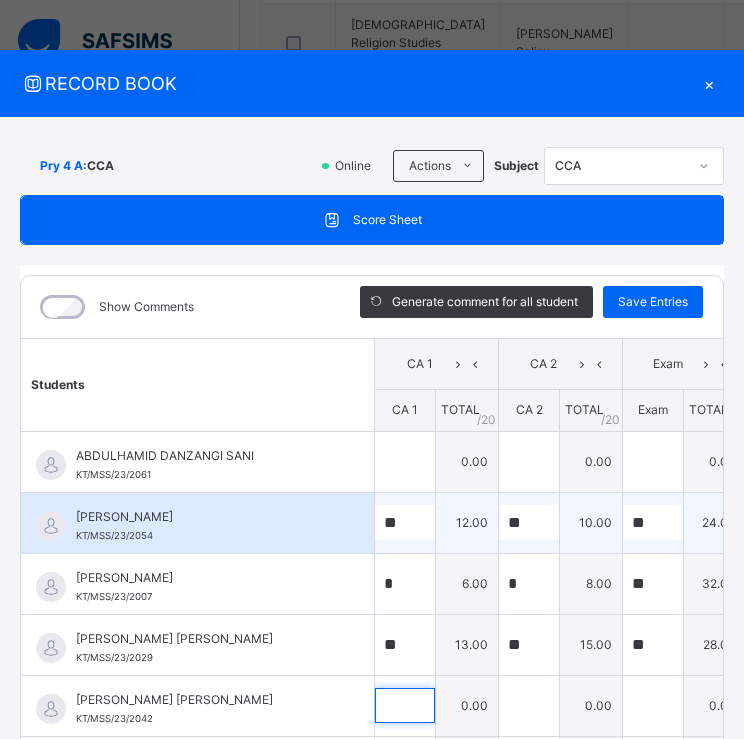 scroll, scrollTop: 9, scrollLeft: 0, axis: vertical 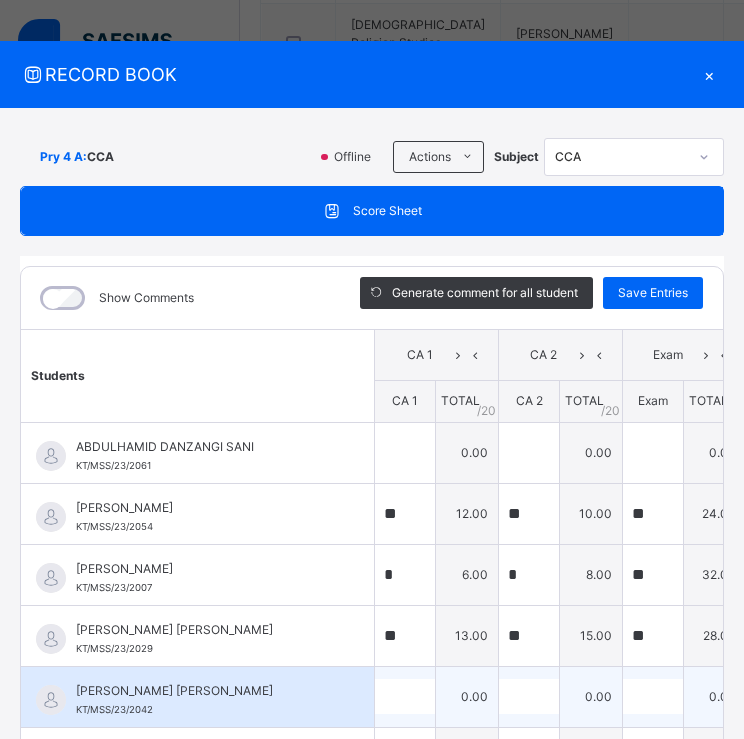 click at bounding box center [405, 696] 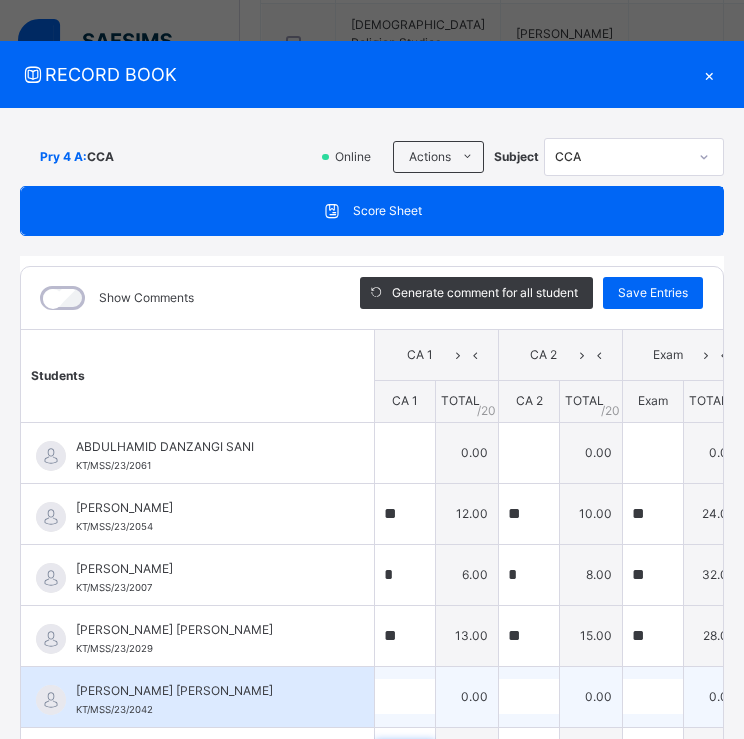 scroll, scrollTop: 194, scrollLeft: 0, axis: vertical 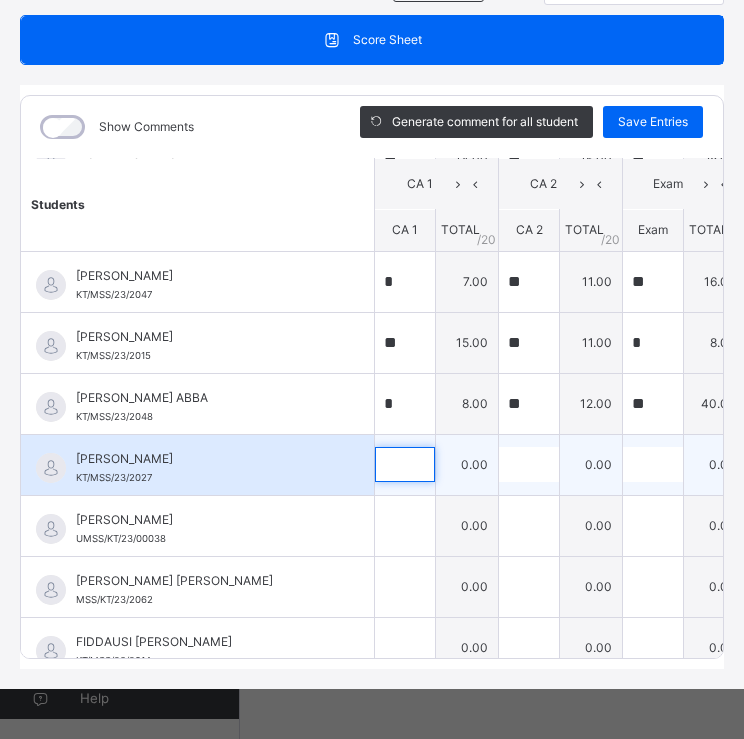 click at bounding box center [405, 464] 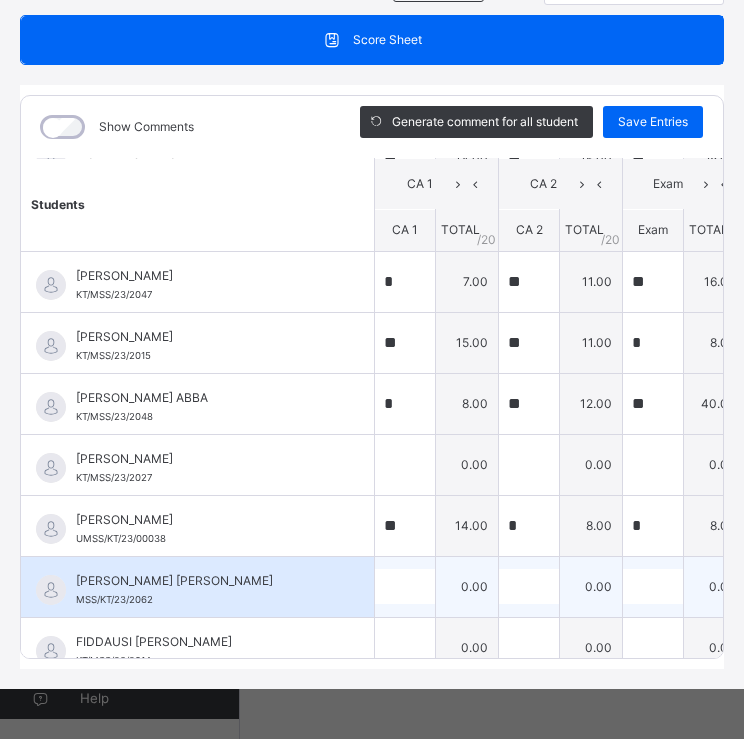 click at bounding box center (405, 586) 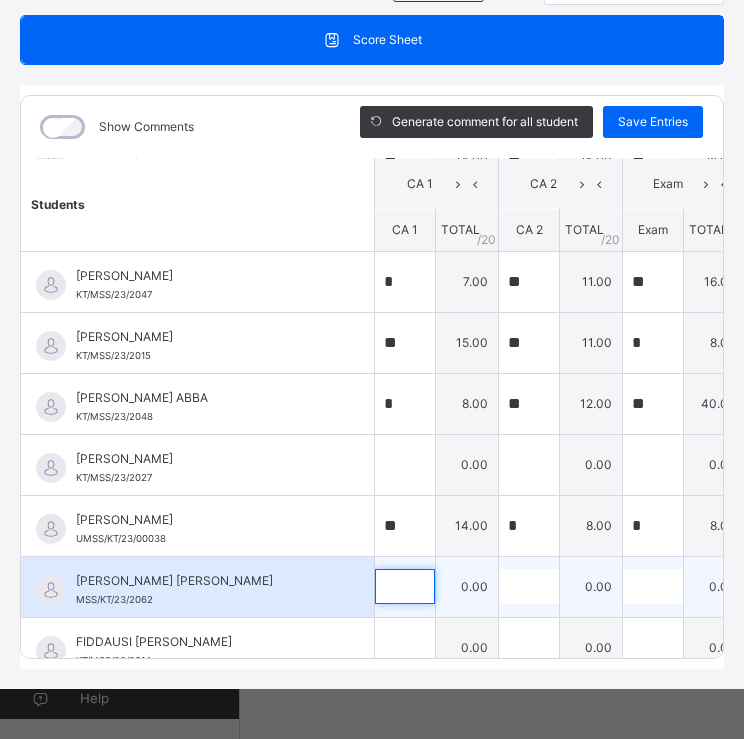 click at bounding box center (405, 586) 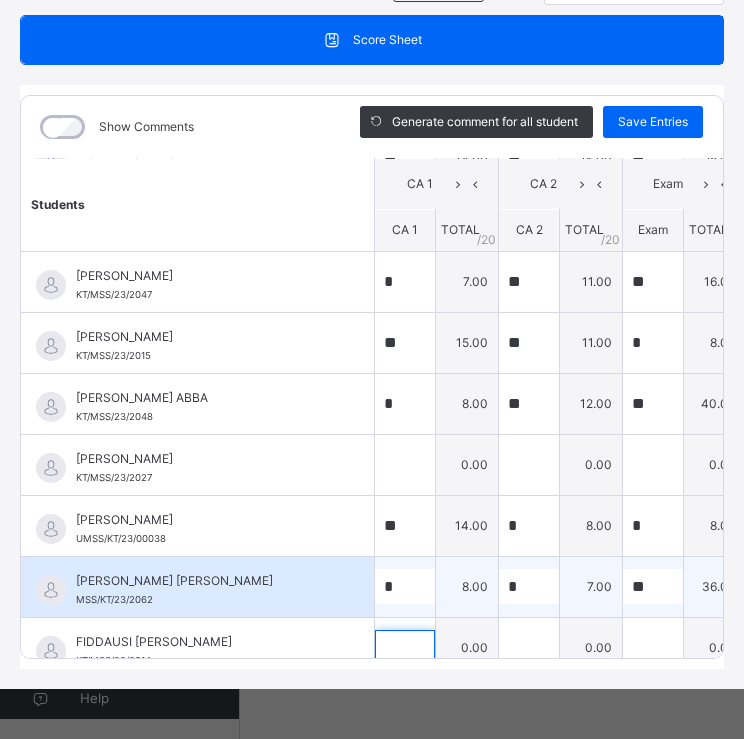scroll, scrollTop: 640, scrollLeft: 0, axis: vertical 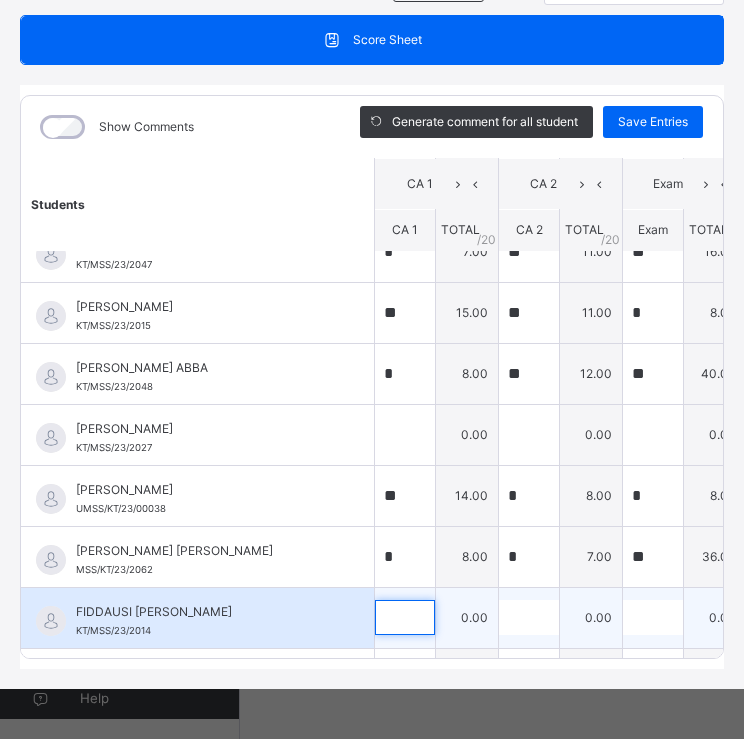 click at bounding box center (405, 617) 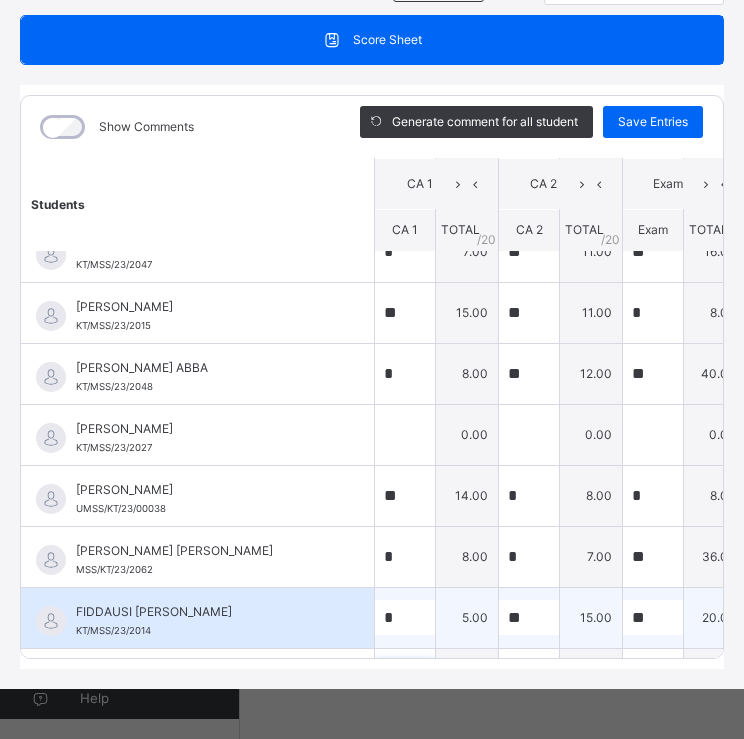 scroll, scrollTop: 914, scrollLeft: 0, axis: vertical 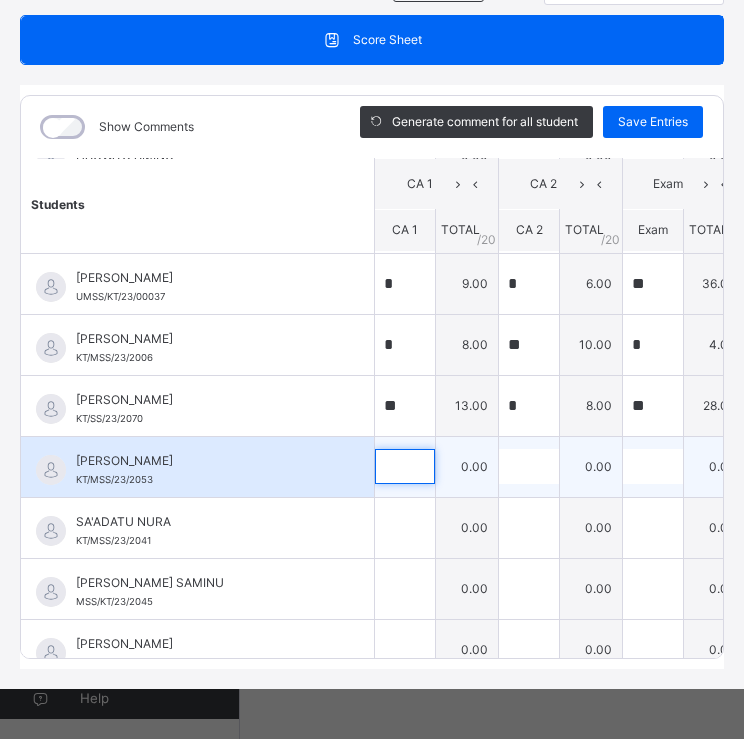 click at bounding box center [405, 466] 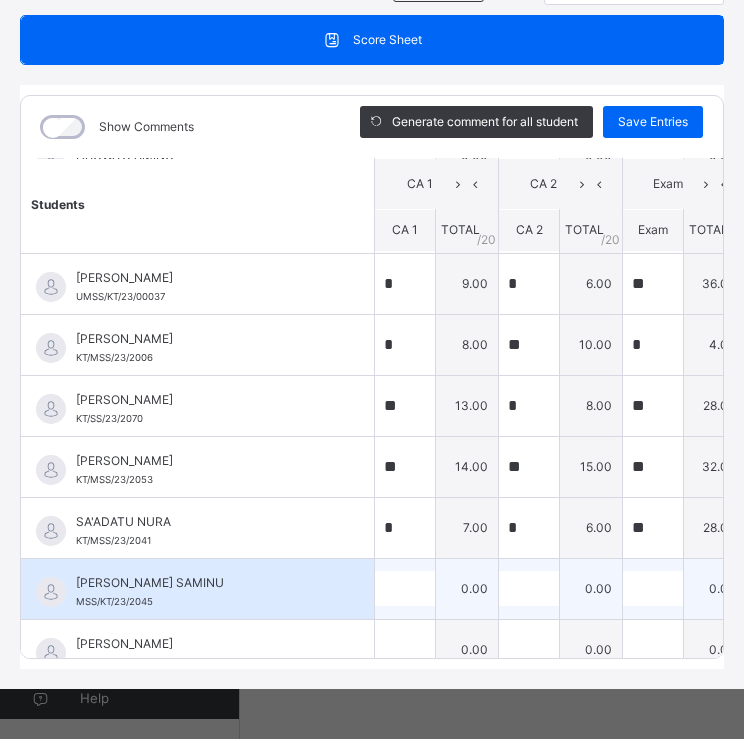 click at bounding box center [405, 588] 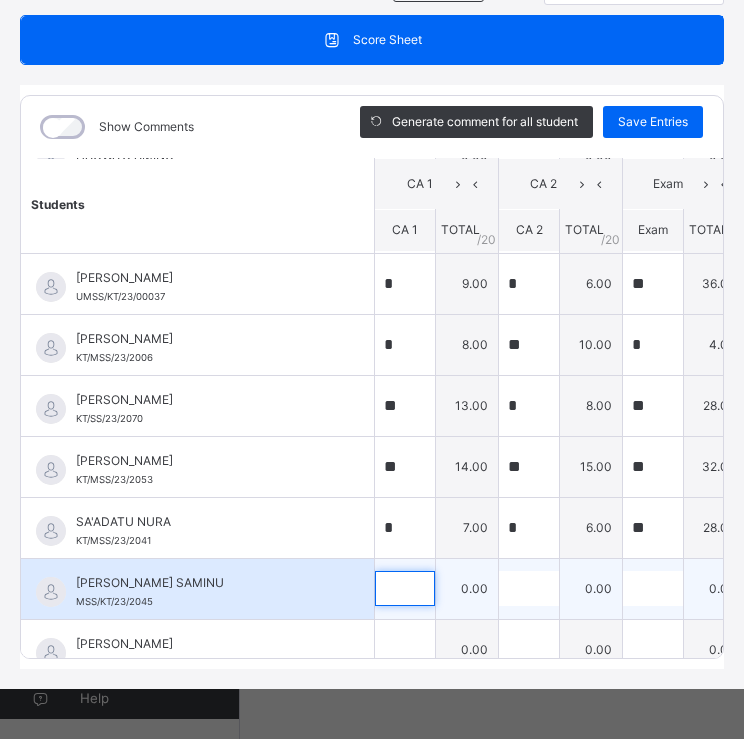 click at bounding box center (405, 588) 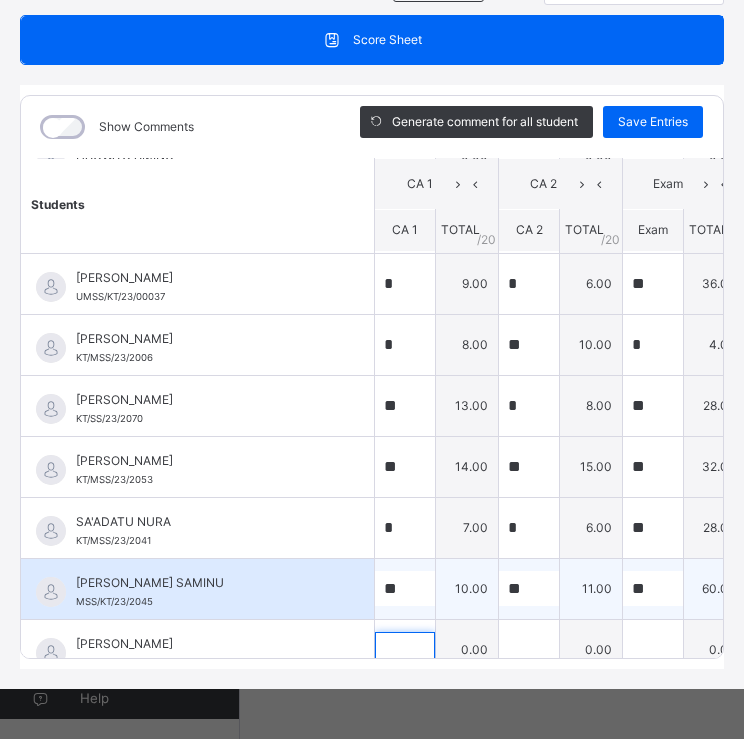 scroll, scrollTop: 1248, scrollLeft: 0, axis: vertical 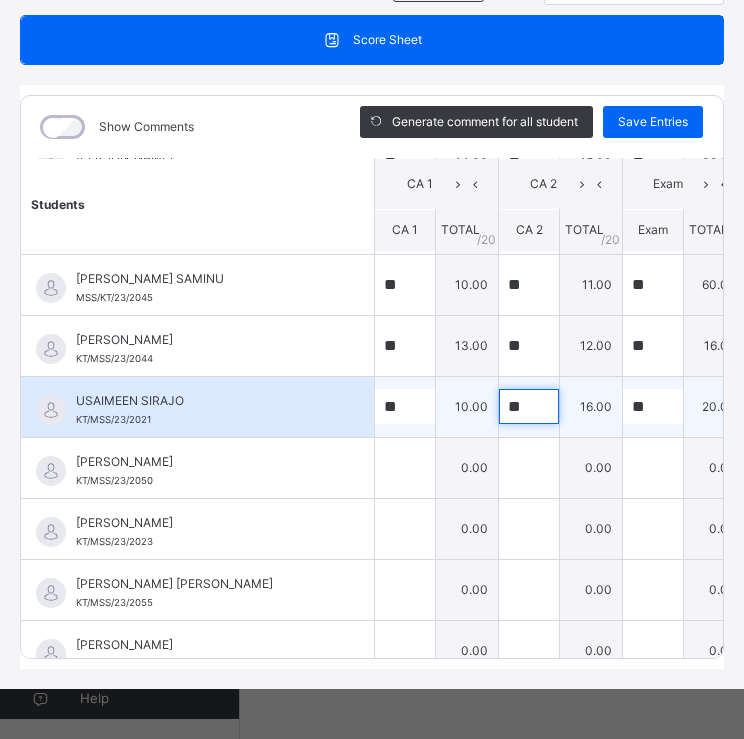 click on "**" at bounding box center (529, 406) 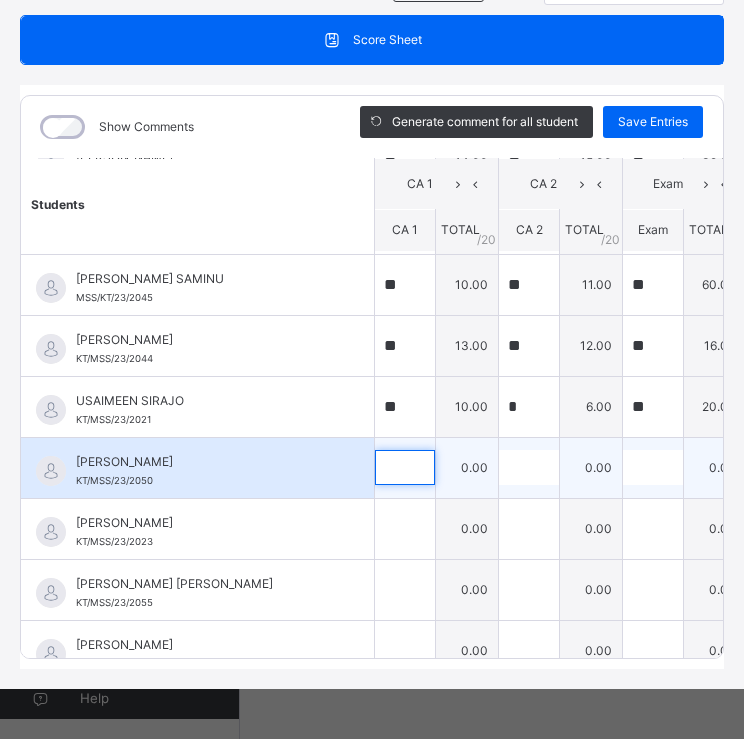click at bounding box center [405, 467] 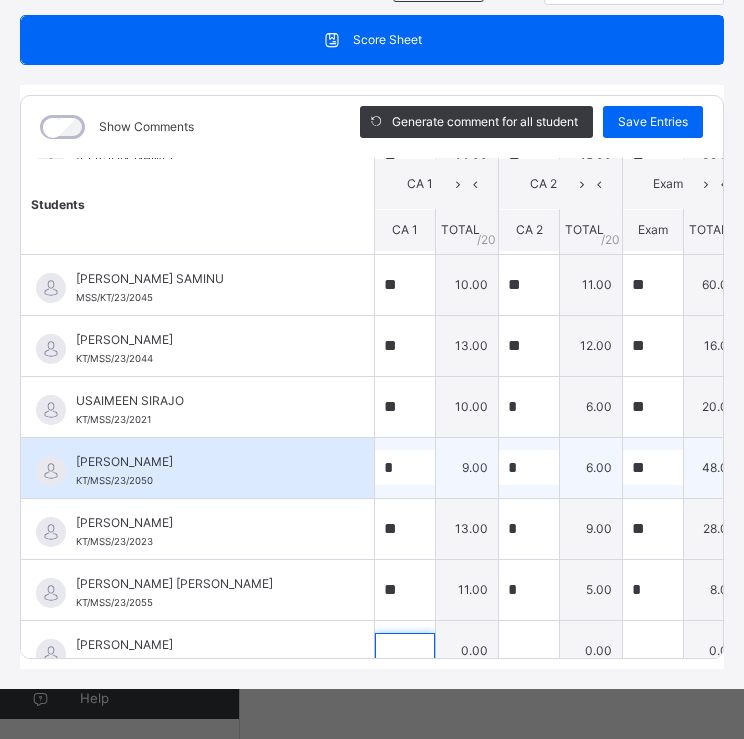 scroll, scrollTop: 1552, scrollLeft: 0, axis: vertical 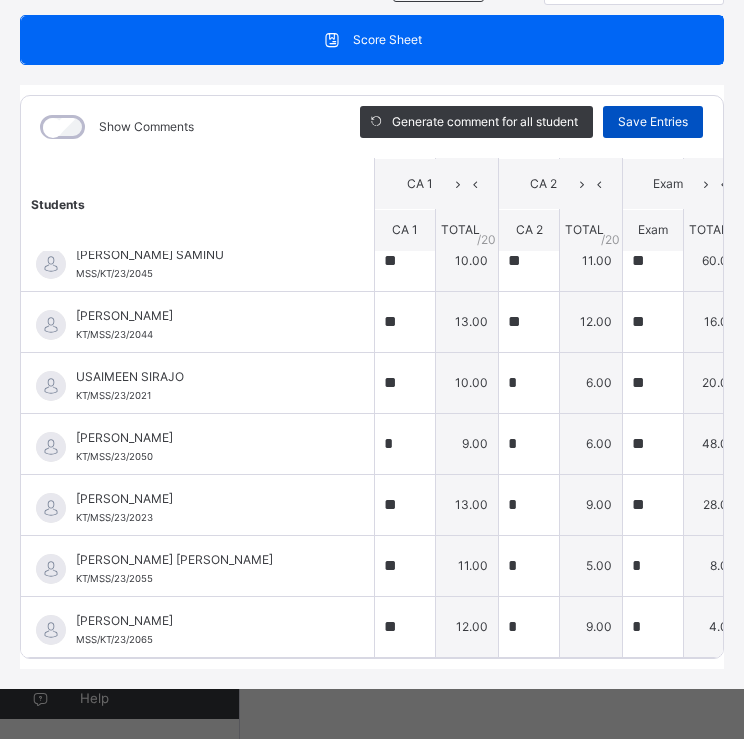 click on "Save Entries" at bounding box center (653, 122) 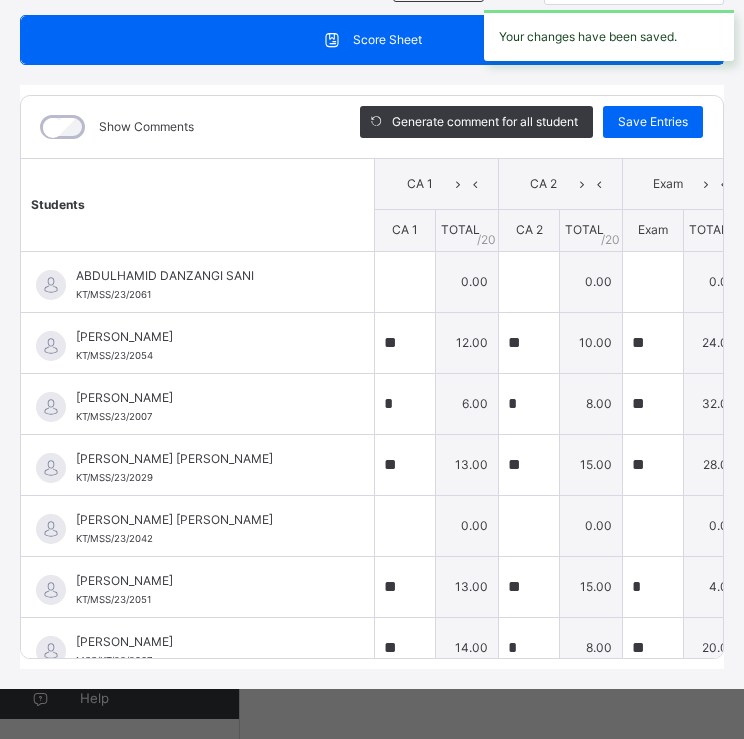 click on "Score Sheet Score Sheet Show Comments   Generate comment for all student   Save Entries Class Level:  Pry 4   A Subject:  CCA Session:  2024/2025 Session Session:  Third Term Students CA 1 CA 2 Exam TOTAL /100 Comment CA 1 TOTAL / 20 CA 2 TOTAL / 20 Exam TOTAL / 60 ABDULHAMID  DANZANGI SANI  KT/MSS/23/2061 ABDULHAMID  DANZANGI SANI  KT/MSS/23/2061 0.00 0.00 0.00 0.00 Generate comment 0 / 250   ×   Subject Teacher’s Comment Generate and see in full the comment developed by the AI with an option to regenerate the comment [PERSON_NAME]  DANZANGI SANI    KT/MSS/23/2061   Total 0.00  / 100.00 [PERSON_NAME] Bot   Regenerate     Use this comment   [PERSON_NAME]  KT/MSS/23/2054 [PERSON_NAME]  KT/MSS/23/2054 ** 12.00 ** 10.00 ** 24.00 46.00 Generate comment 0 / 250   ×   Subject Teacher’s Comment Generate and see in full the comment developed by the AI with an option to regenerate the comment [PERSON_NAME]   [PERSON_NAME]/MSS/23/2054   Total 46.00  / 100.00 [PERSON_NAME] Bot   Regenerate     Use this comment   KT/MSS/23/2007" at bounding box center [372, 342] 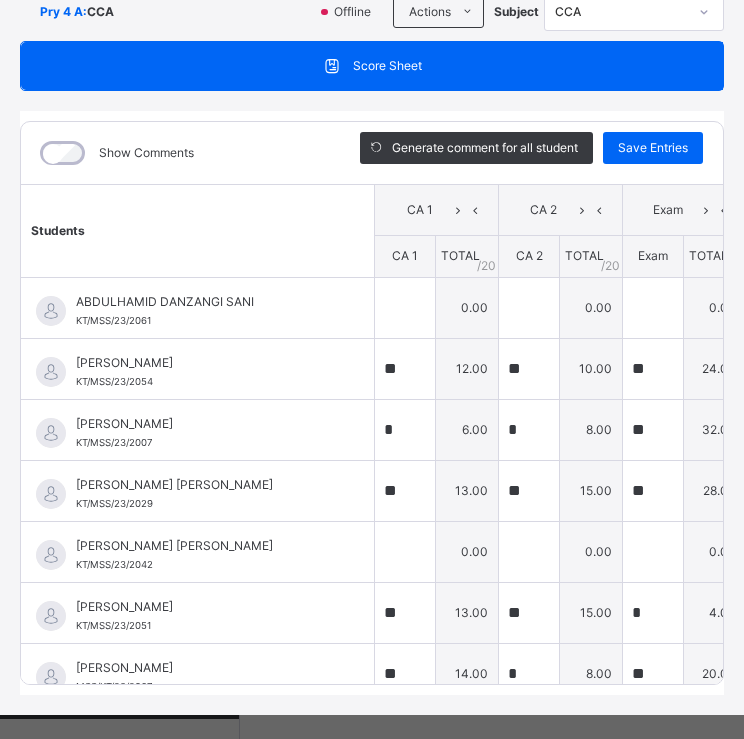 scroll, scrollTop: 0, scrollLeft: 0, axis: both 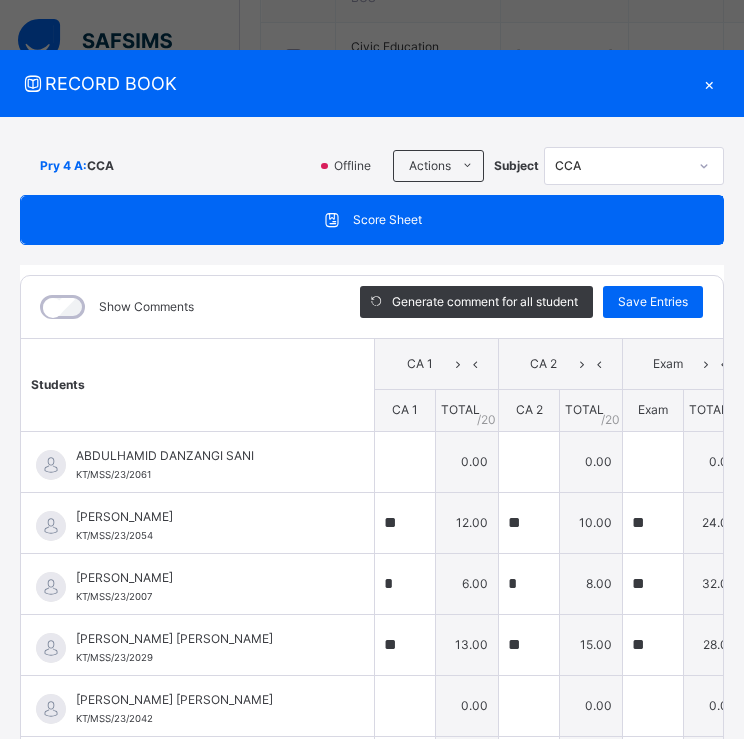 click on "×" at bounding box center [709, 83] 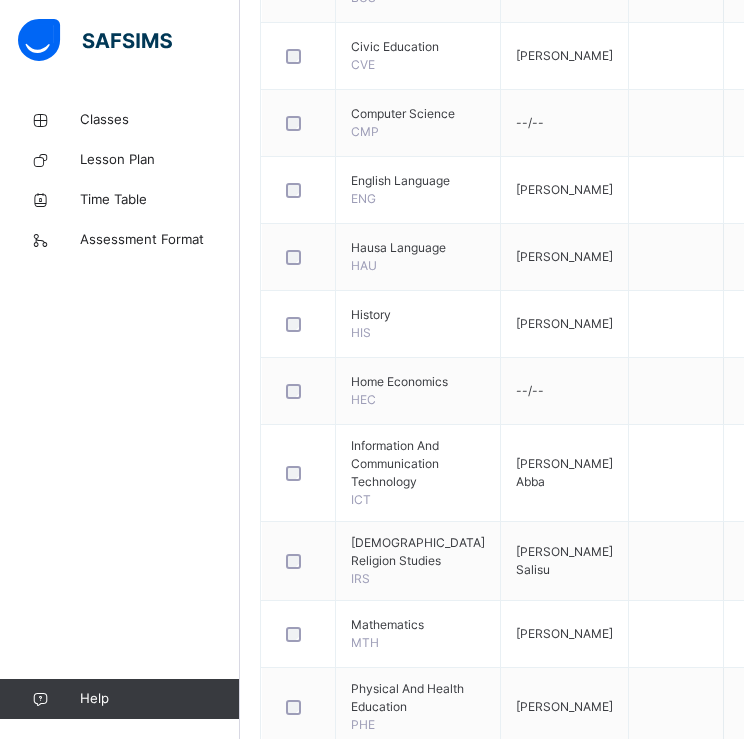 scroll, scrollTop: 314, scrollLeft: 0, axis: vertical 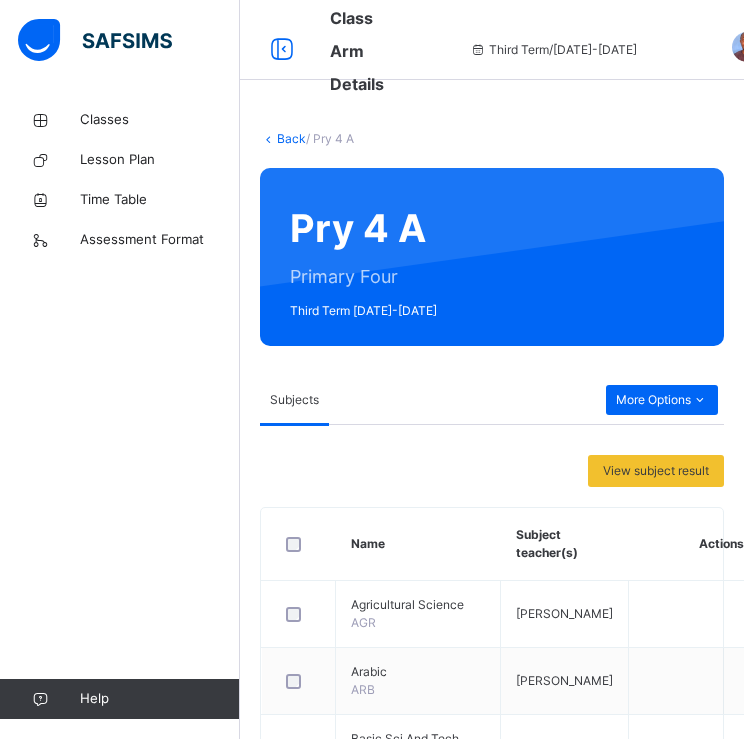 click on "Back" at bounding box center (291, 138) 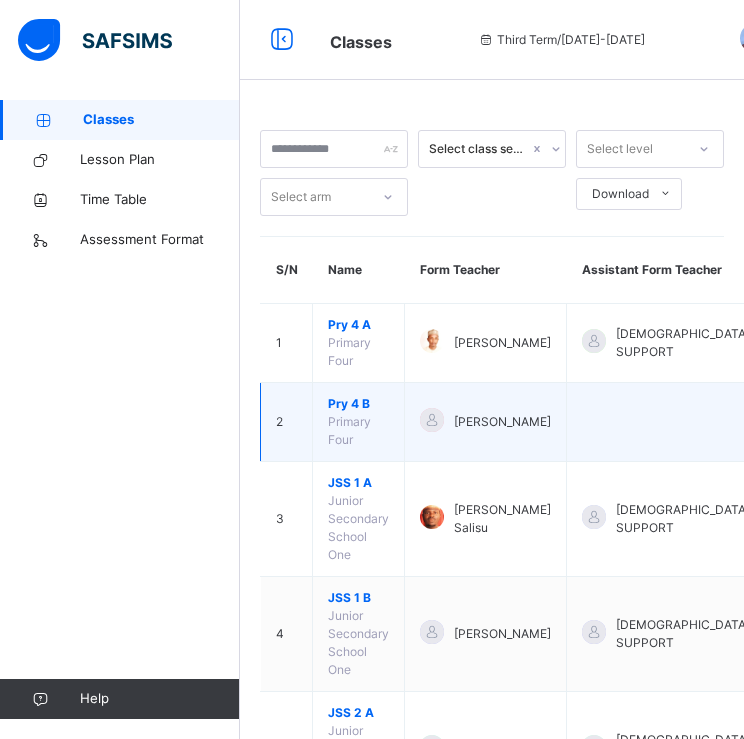 click on "Pry 4   B" at bounding box center [358, 404] 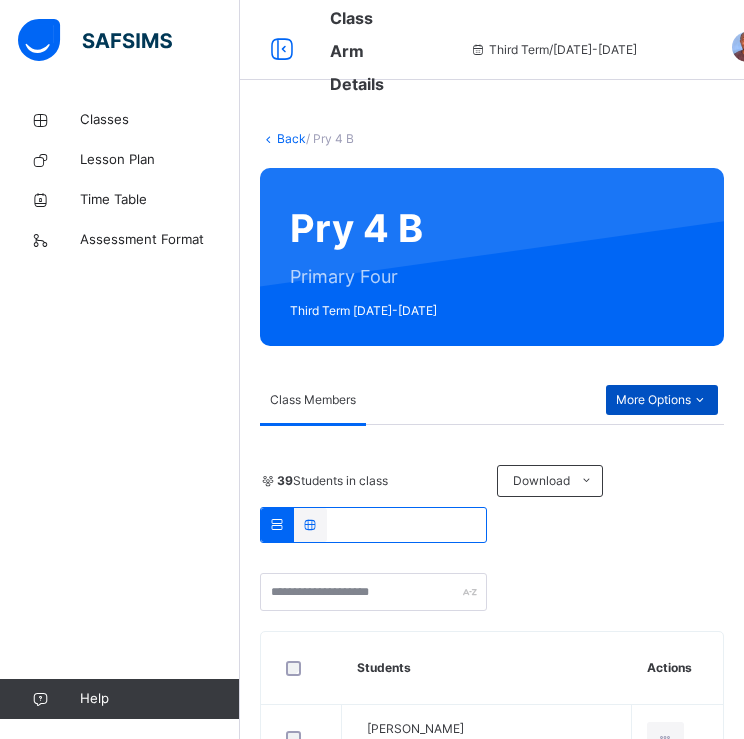click on "More Options" at bounding box center [662, 400] 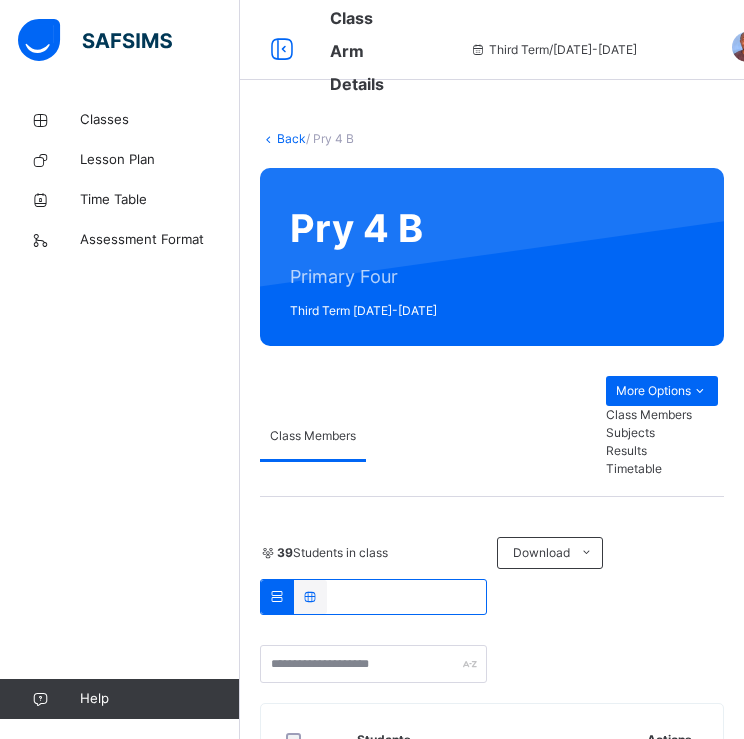 click on "Subjects" at bounding box center [662, 433] 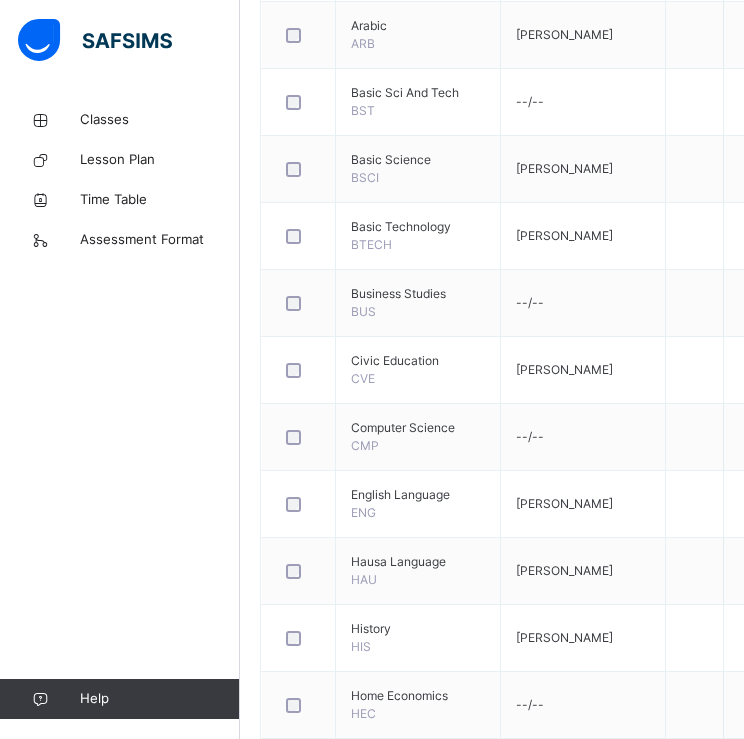 scroll, scrollTop: 1292, scrollLeft: 0, axis: vertical 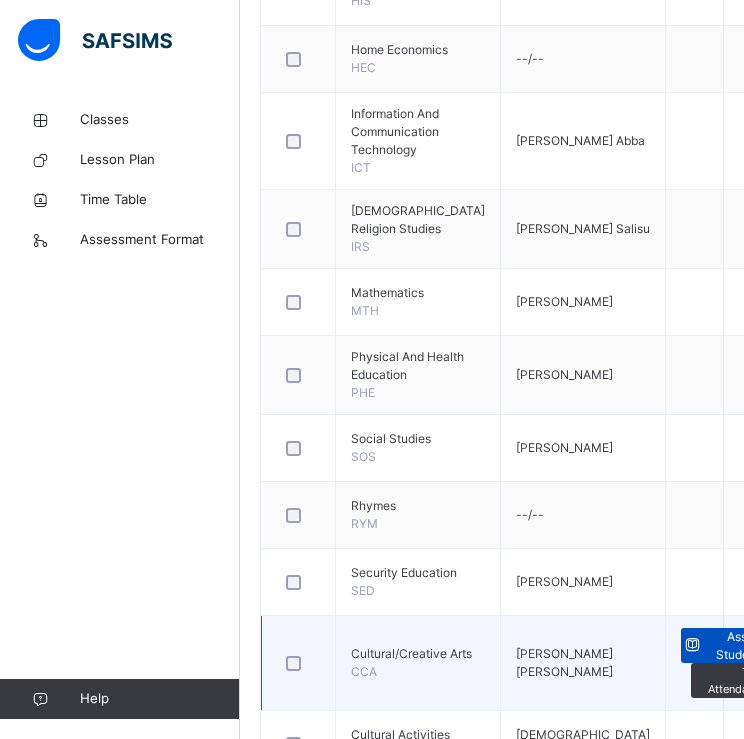 click on "Assess Students" at bounding box center (735, 646) 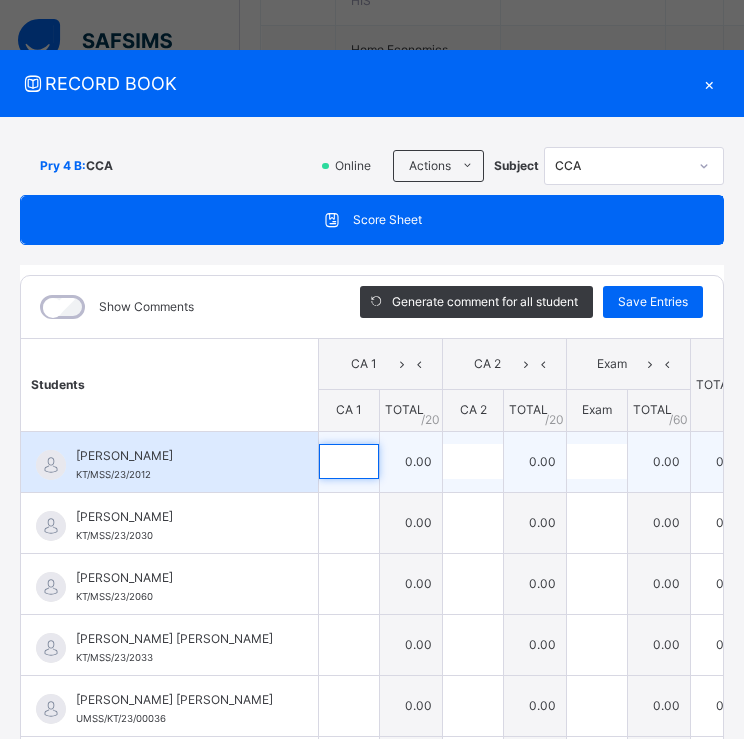 click at bounding box center [349, 461] 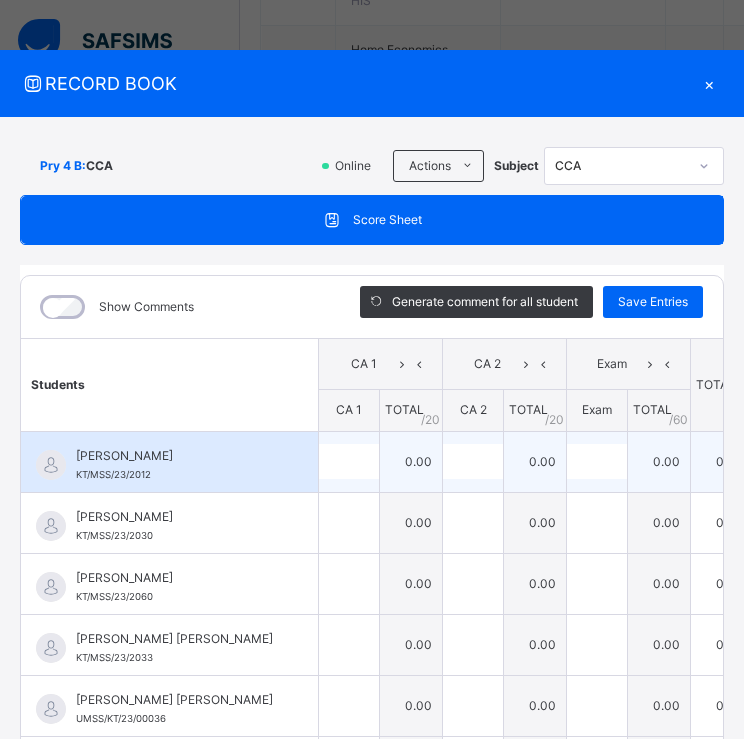 click at bounding box center (349, 461) 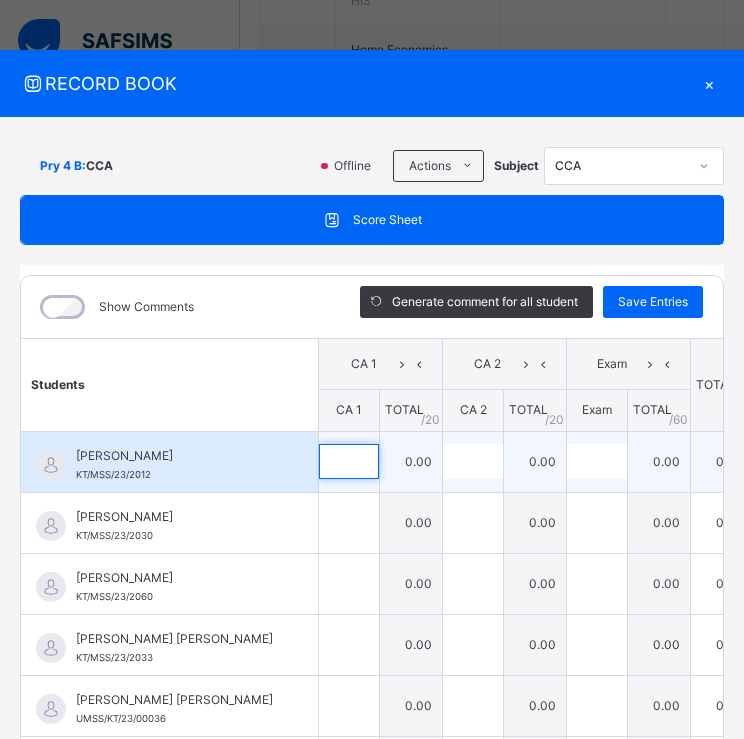 click at bounding box center (349, 461) 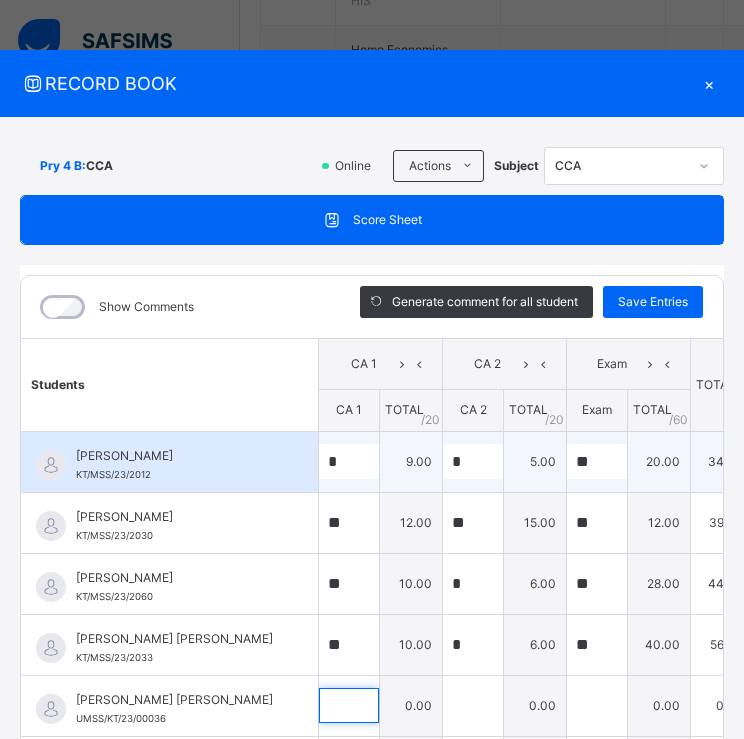 scroll, scrollTop: 9, scrollLeft: 0, axis: vertical 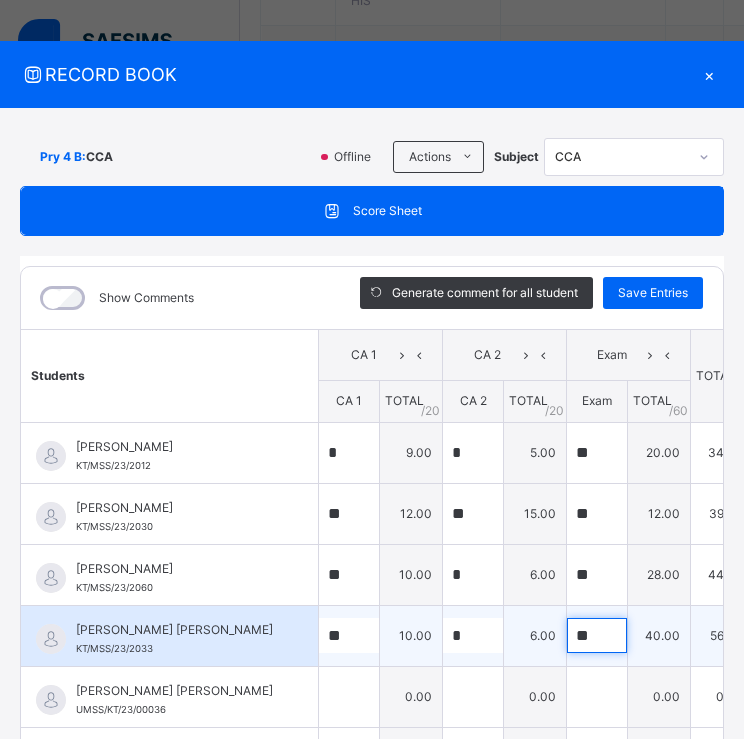 click on "**" at bounding box center [597, 635] 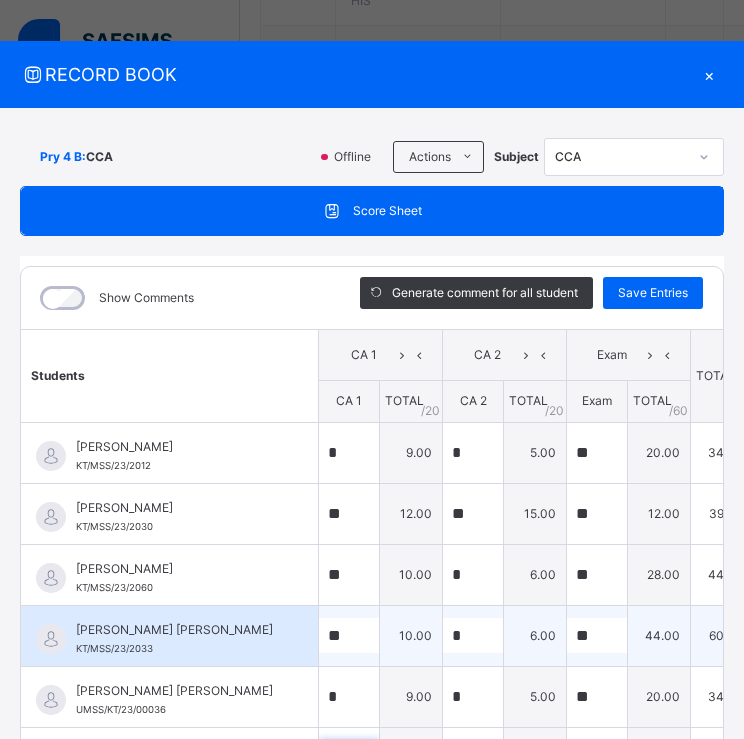 scroll, scrollTop: 194, scrollLeft: 0, axis: vertical 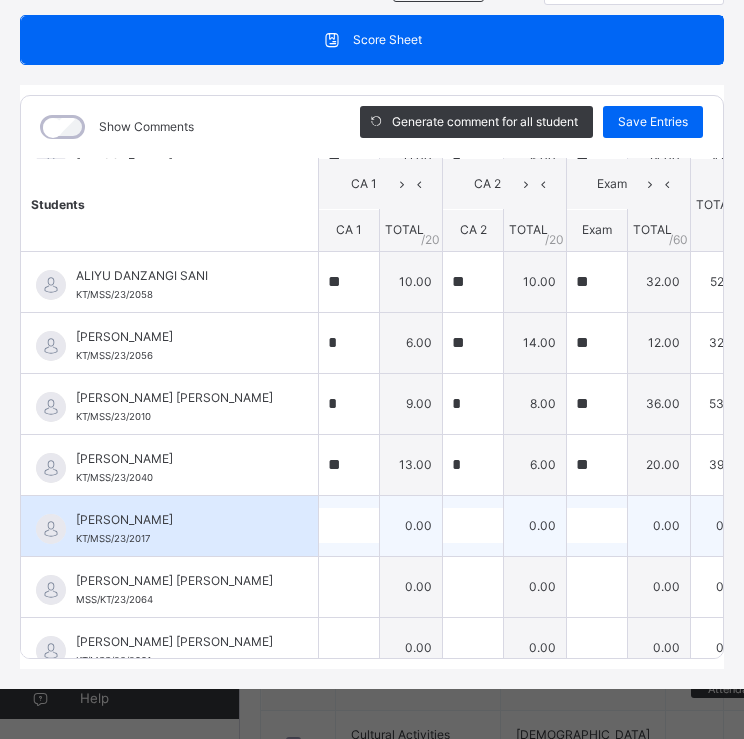 click at bounding box center (349, 525) 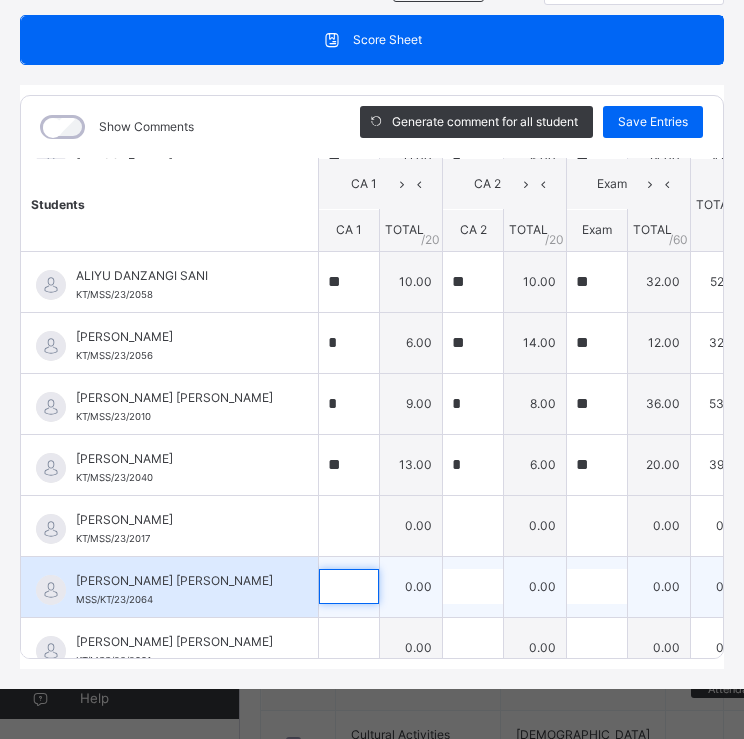 click at bounding box center (349, 586) 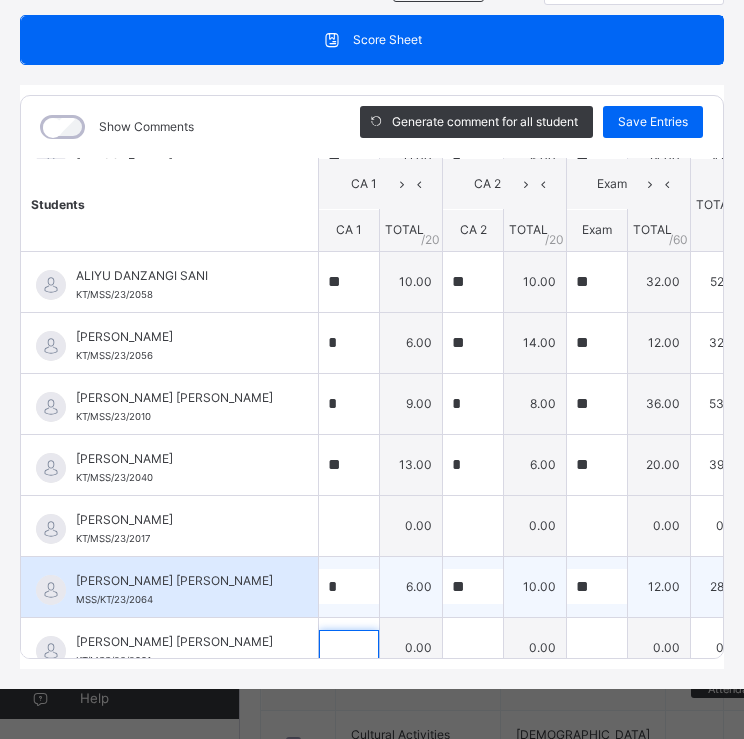 scroll, scrollTop: 640, scrollLeft: 0, axis: vertical 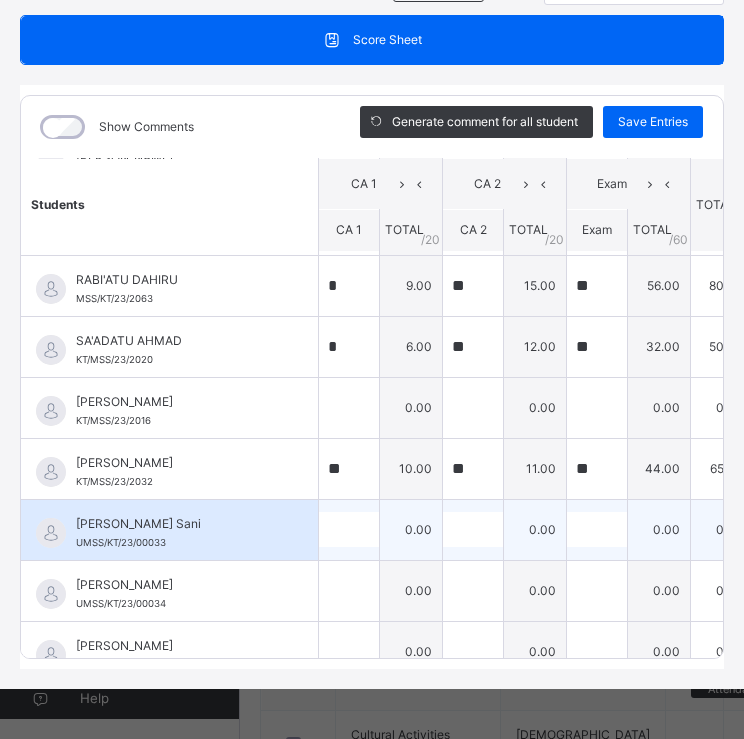 click at bounding box center (349, 529) 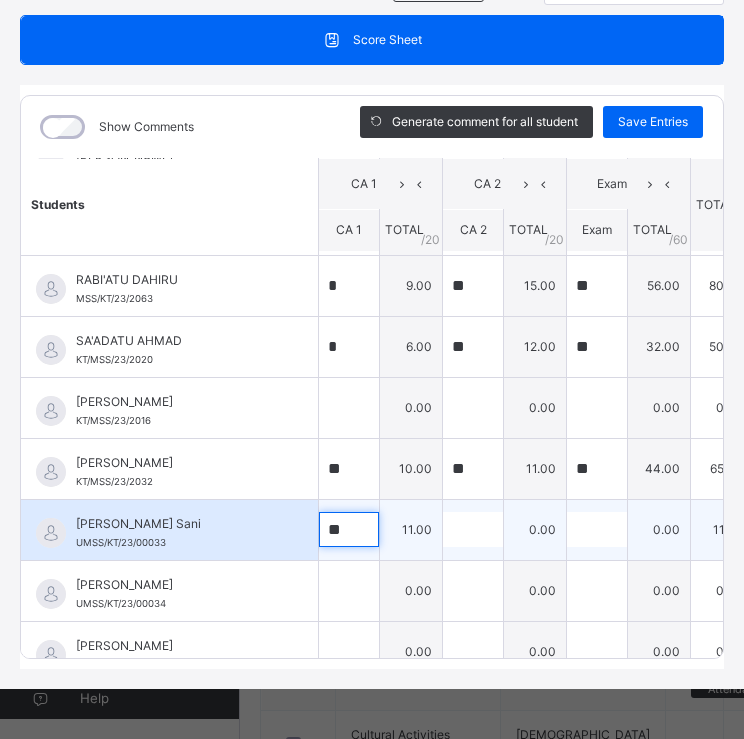 click on "**" at bounding box center [349, 529] 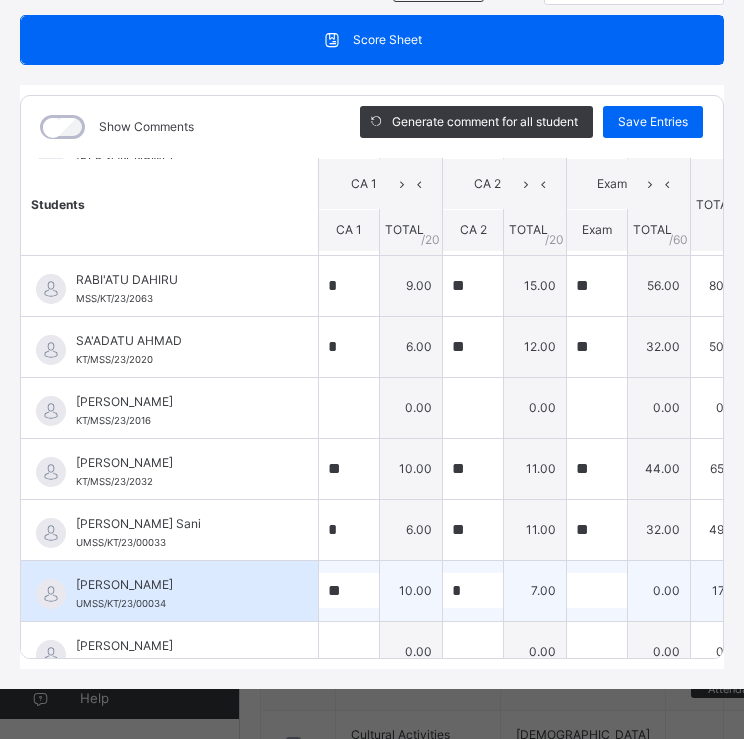 click at bounding box center [597, 590] 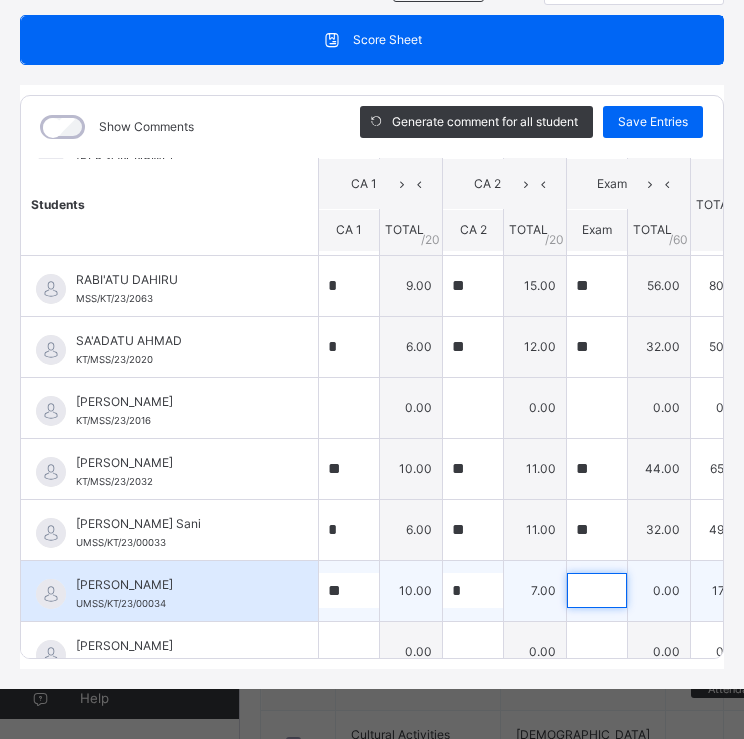 click at bounding box center [597, 590] 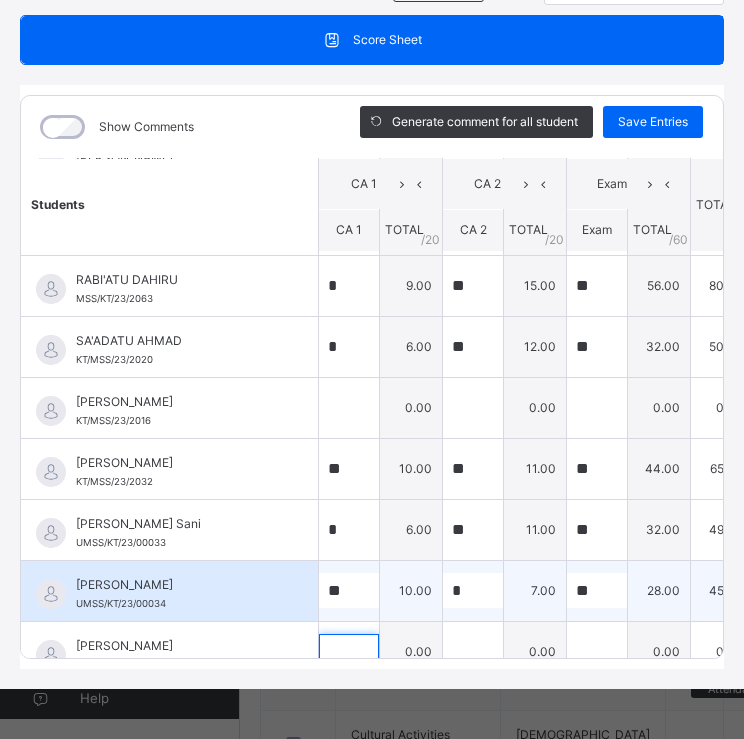 scroll, scrollTop: 1856, scrollLeft: 0, axis: vertical 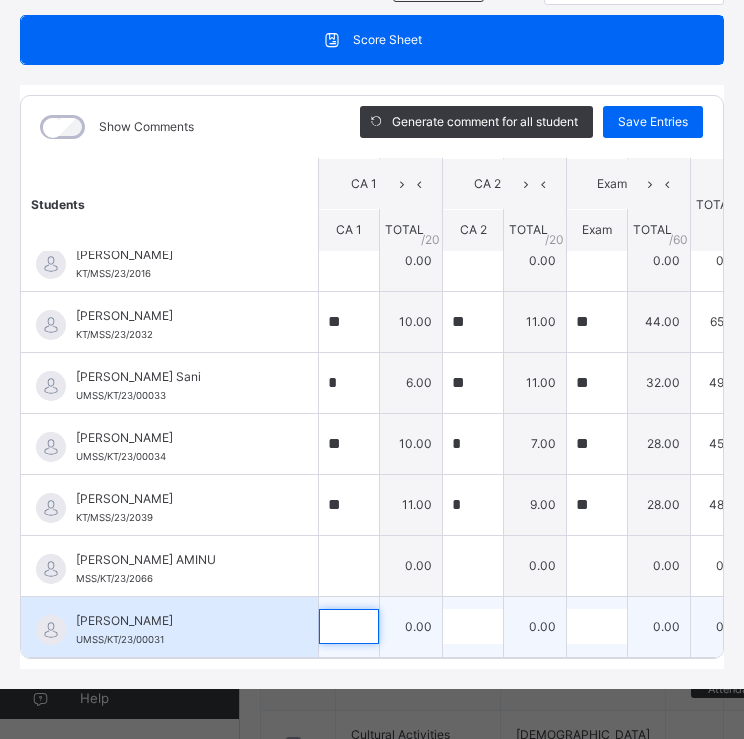 click at bounding box center [349, 626] 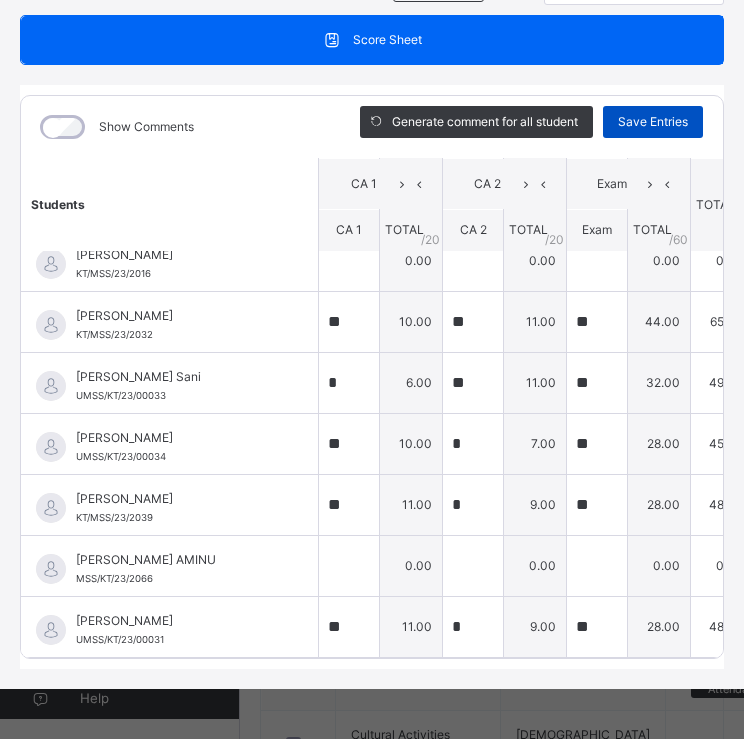 click on "Save Entries" at bounding box center (653, 122) 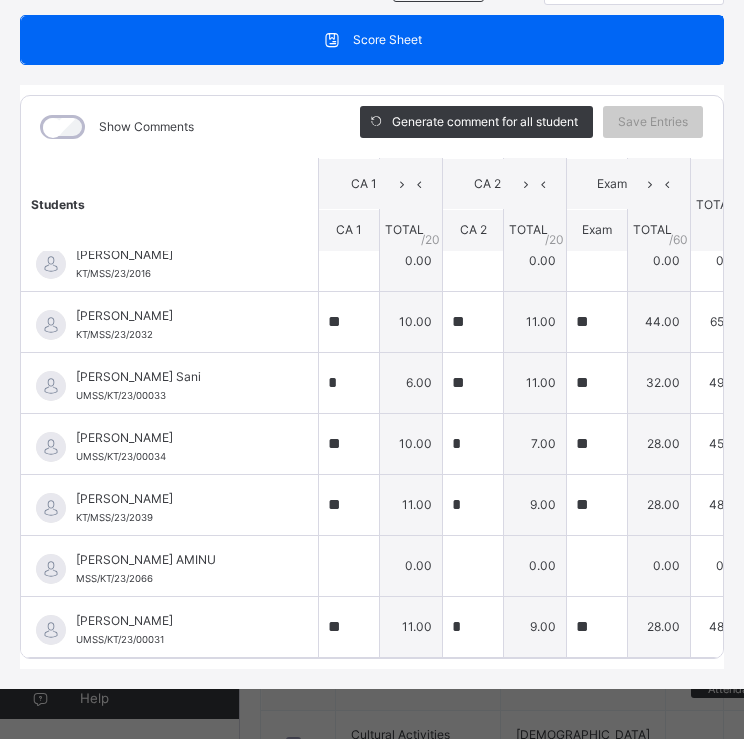 click on "Score Sheet Score Sheet Show Comments   Generate comment for all student   Save Entries Class Level:  Pry 4   B Subject:  CCA Session:  2024/2025 Session Session:  Third Term Students CA 1 CA 2 Exam TOTAL /100 Comment CA 1 TOTAL / 20 CA 2 TOTAL / 20 Exam TOTAL / 60 [PERSON_NAME] KT/MSS/23/2012 [PERSON_NAME] KT/MSS/23/2012 * 9.00 * 5.00 ** 20.00 34.00 Generate comment 0 / 250   ×   Subject Teacher’s Comment Generate and see in full the comment developed by the AI with an option to regenerate the comment [PERSON_NAME]   KT/MSS/23/2012   Total 34.00  / 100.00 [PERSON_NAME] Bot   Regenerate     Use this comment   ABDULMALIK   FALALU KT/MSS/23/2030 ABDULMALIK   FALALU KT/MSS/23/2030 ** 12.00 ** 15.00 ** 12.00 39.00 Generate comment 0 / 250   ×   Subject Teacher’s Comment Generate and see in full the comment developed by the AI with an option to regenerate the comment [PERSON_NAME]   FALALU   KT/MSS/23/2030   Total 39.00  / 100.00 [PERSON_NAME] Bot   Regenerate     Use this comment   ** 10.00 * **" at bounding box center (372, 342) 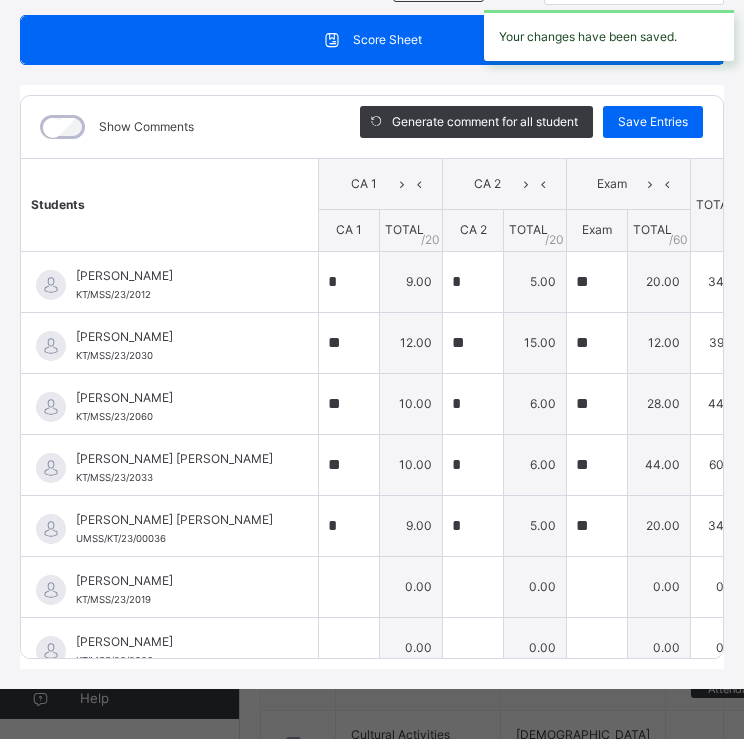click on "Score Sheet" at bounding box center (372, 40) 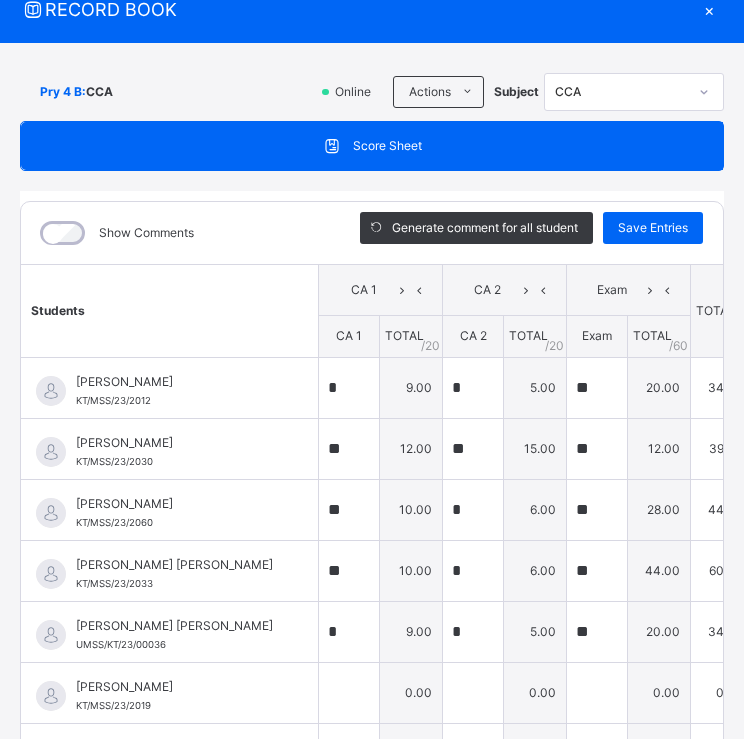 scroll, scrollTop: 0, scrollLeft: 0, axis: both 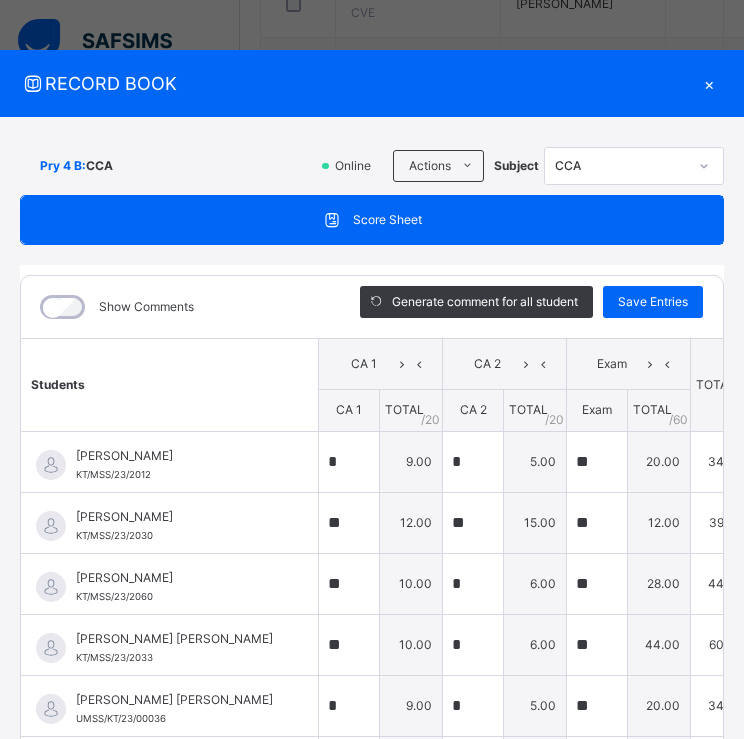 click on "×" at bounding box center (709, 83) 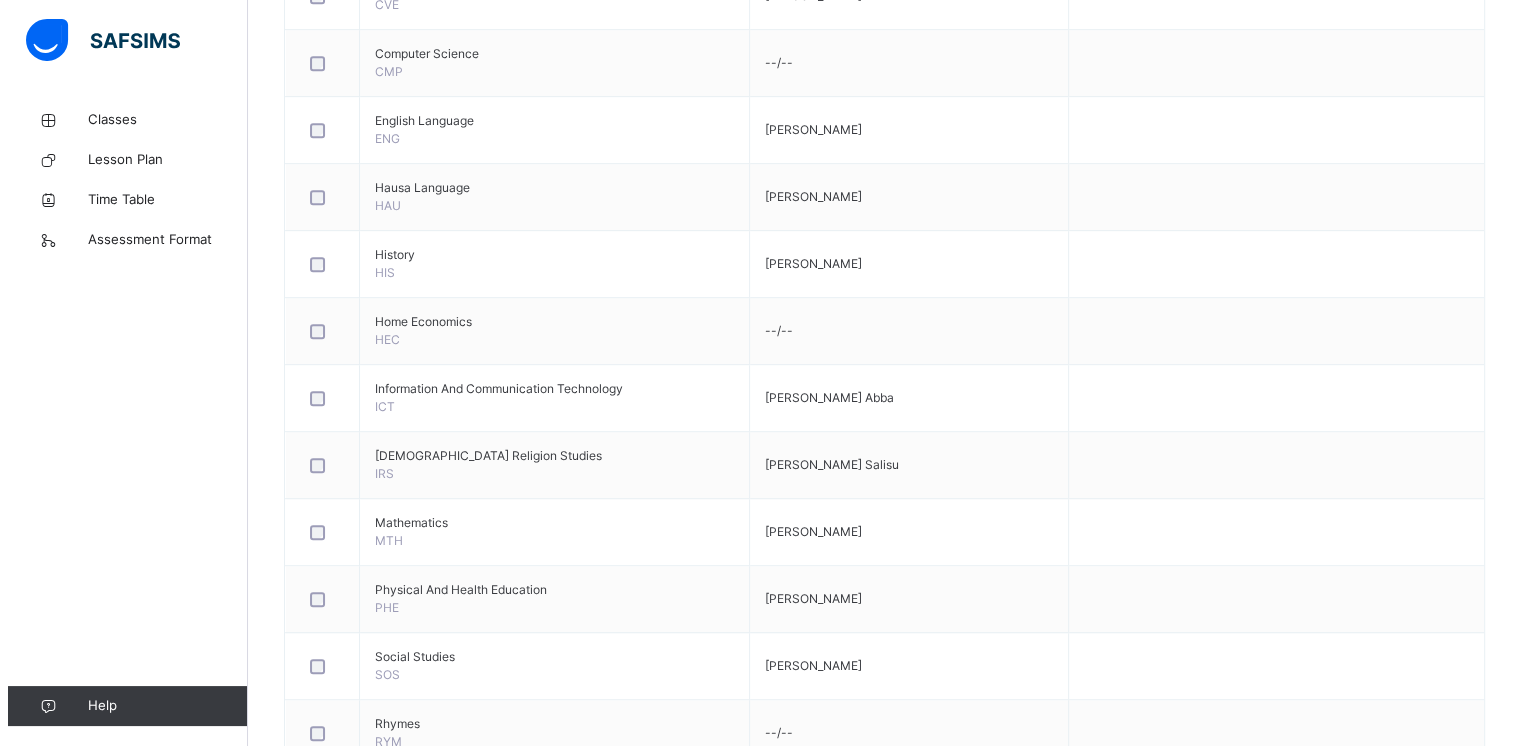 scroll, scrollTop: 0, scrollLeft: 0, axis: both 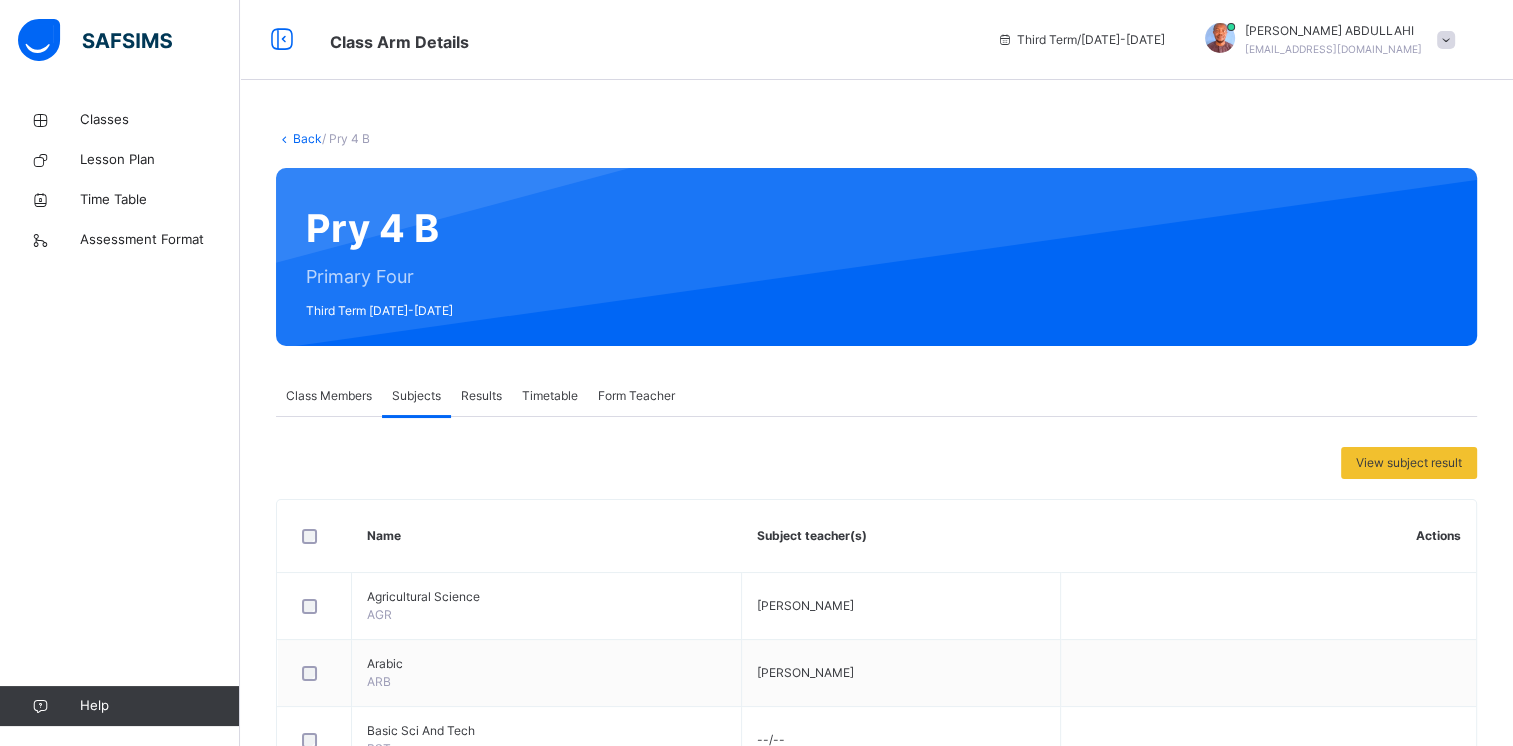 click at bounding box center [1446, 40] 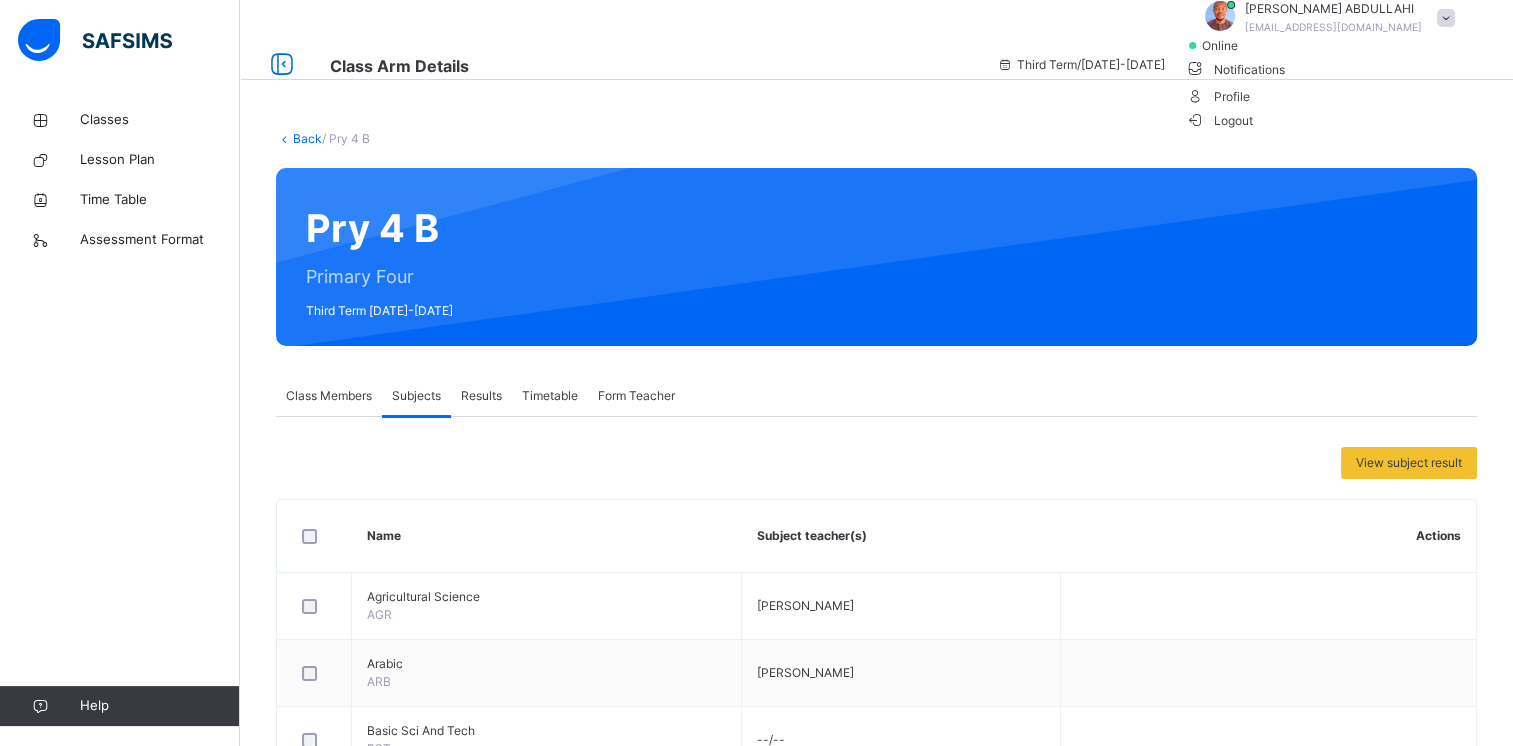 click on "Logout" at bounding box center (1219, 120) 